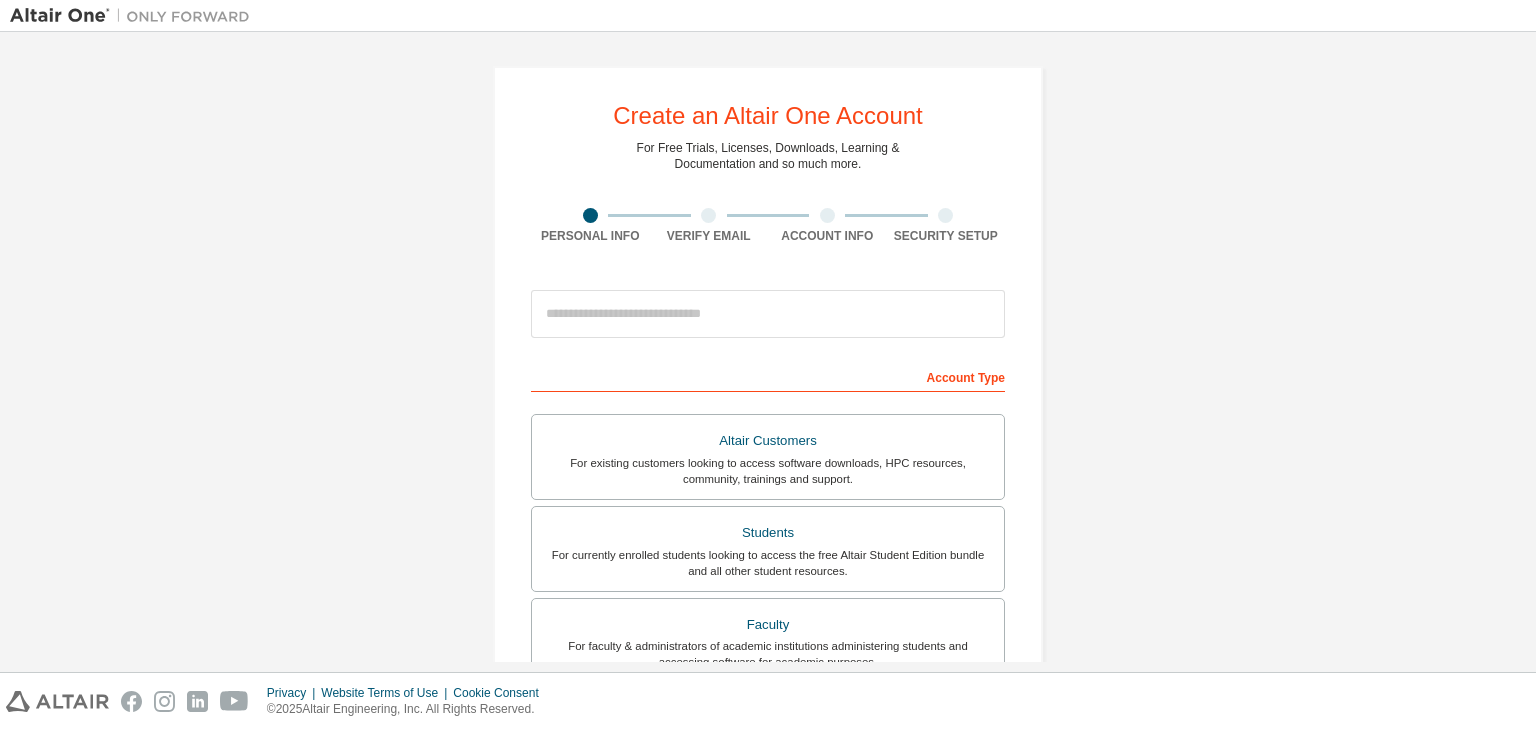 scroll, scrollTop: 0, scrollLeft: 0, axis: both 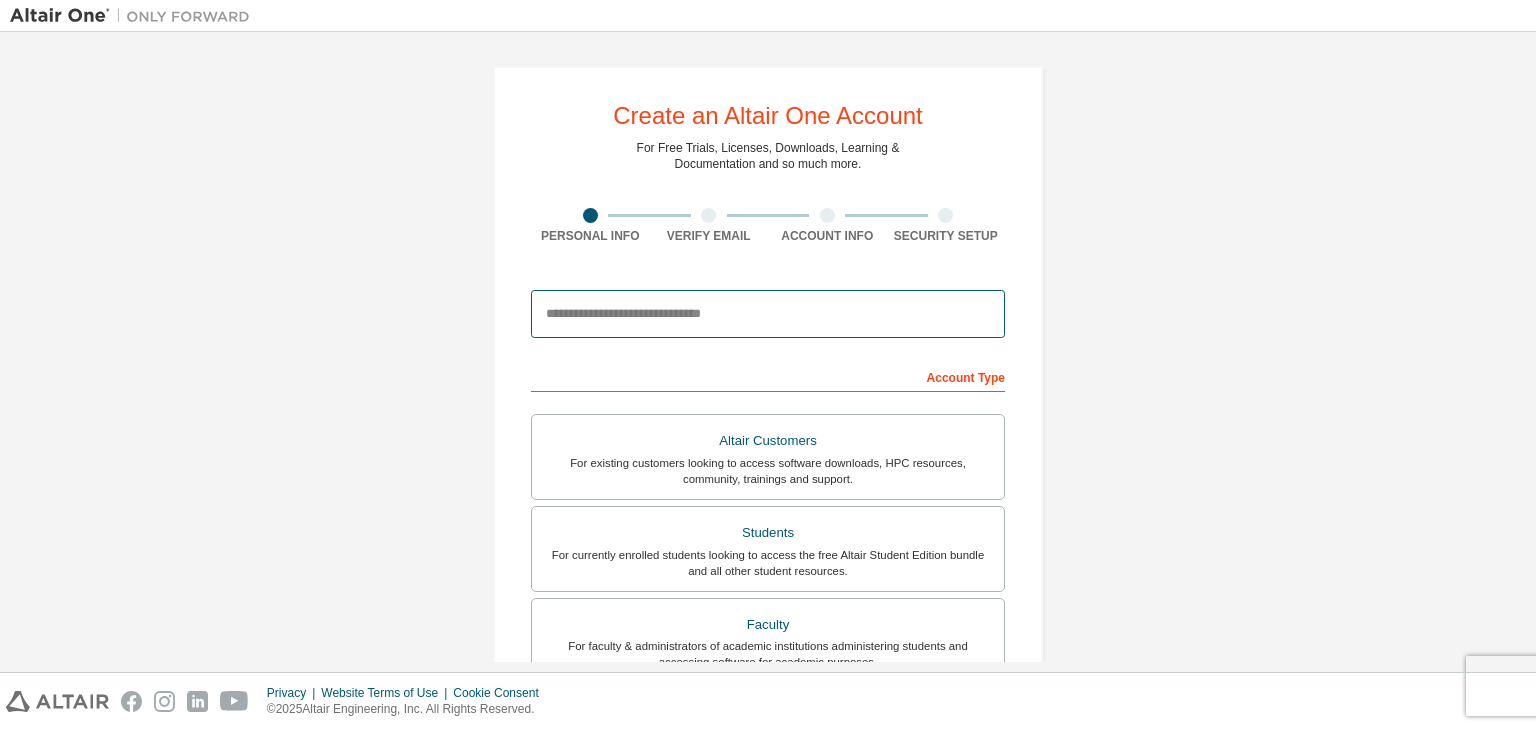 click at bounding box center [768, 314] 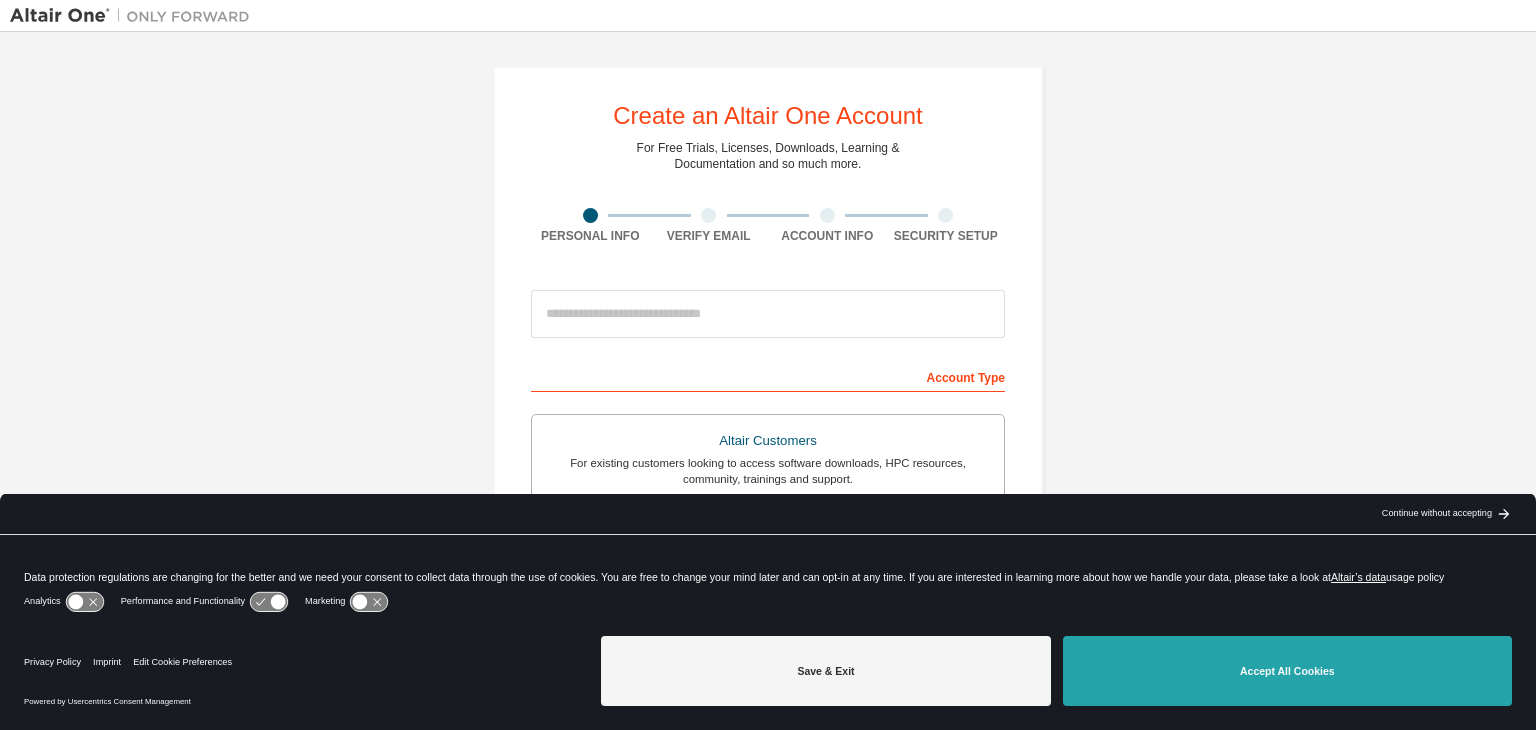 click on "Accept All Cookies" at bounding box center (1287, 671) 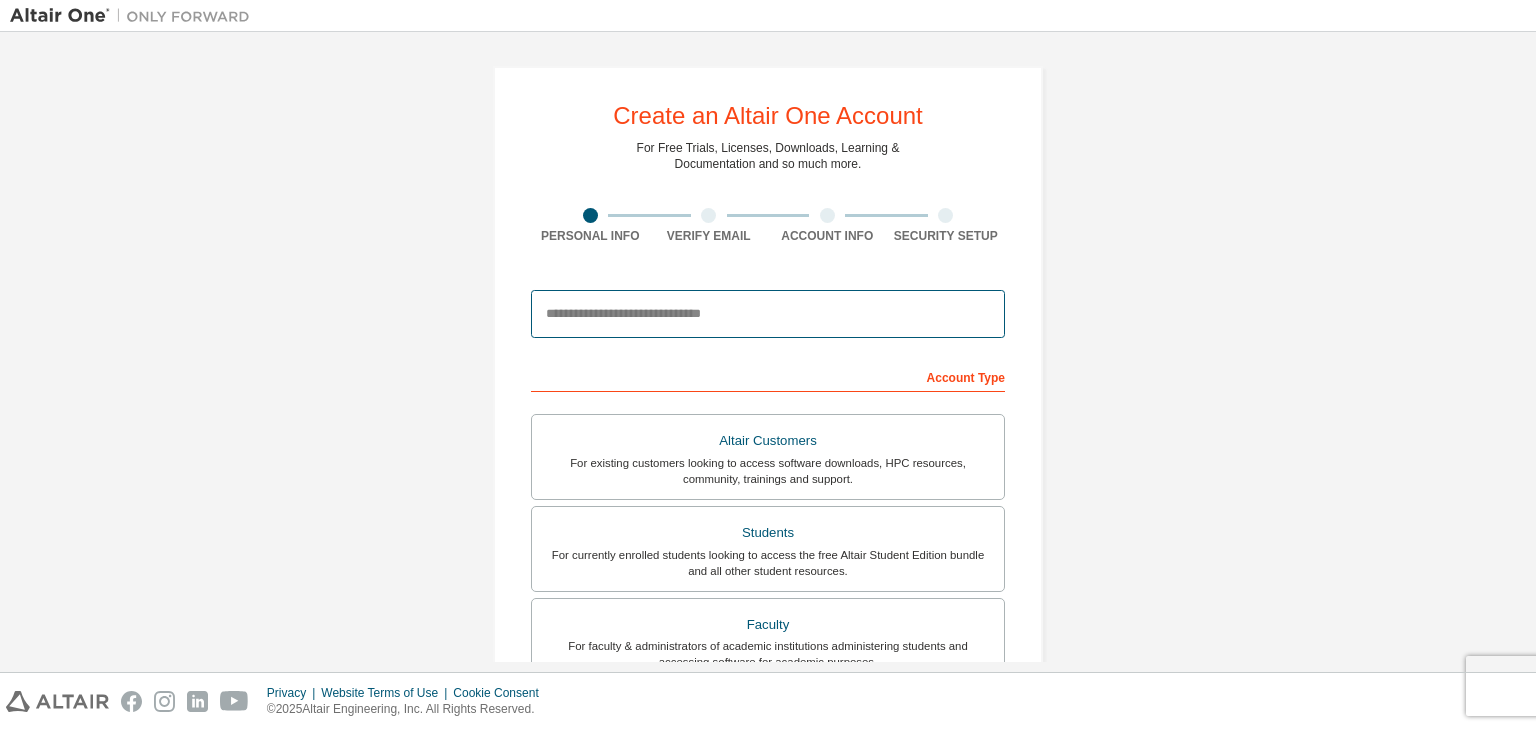 click at bounding box center (768, 314) 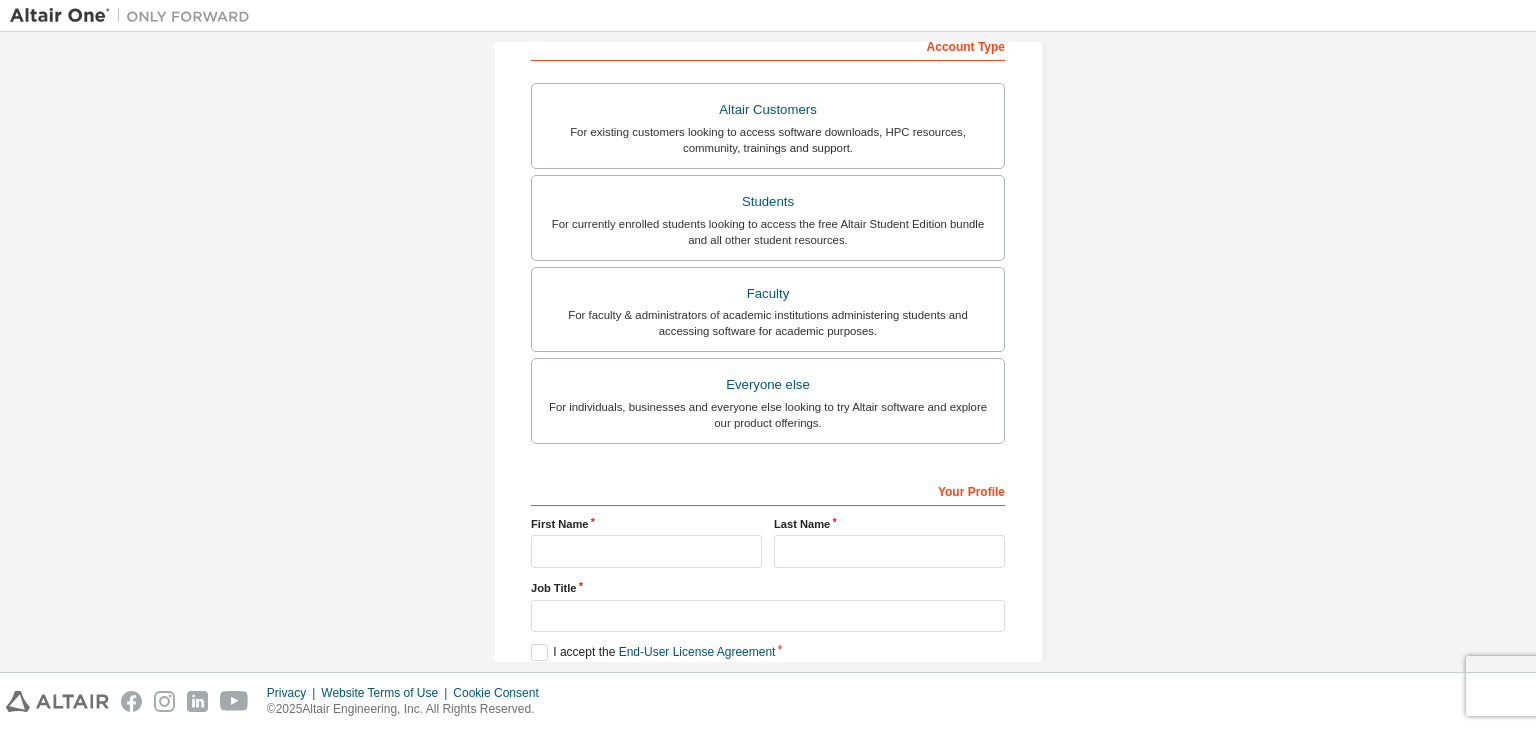 scroll, scrollTop: 380, scrollLeft: 0, axis: vertical 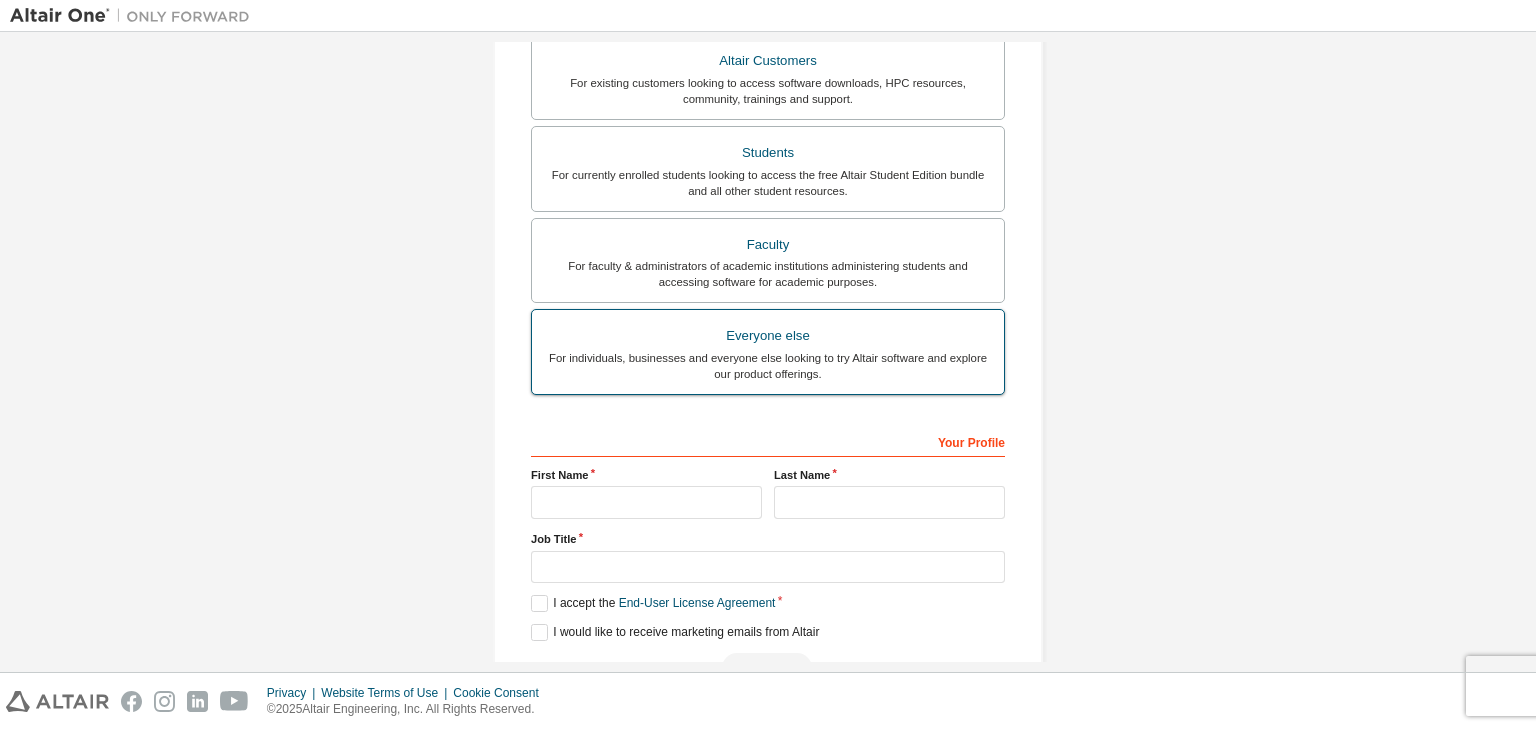 type on "**********" 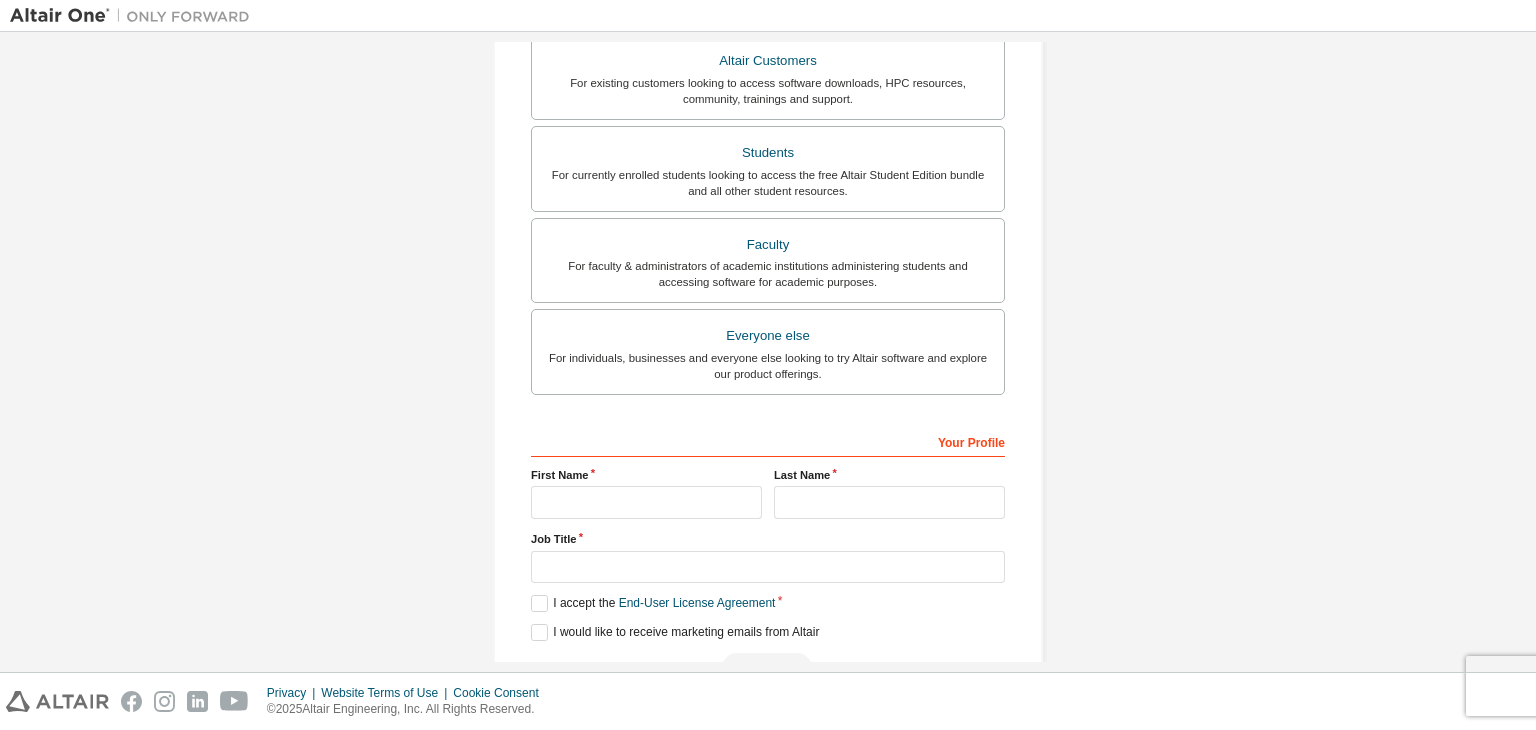 scroll, scrollTop: 435, scrollLeft: 0, axis: vertical 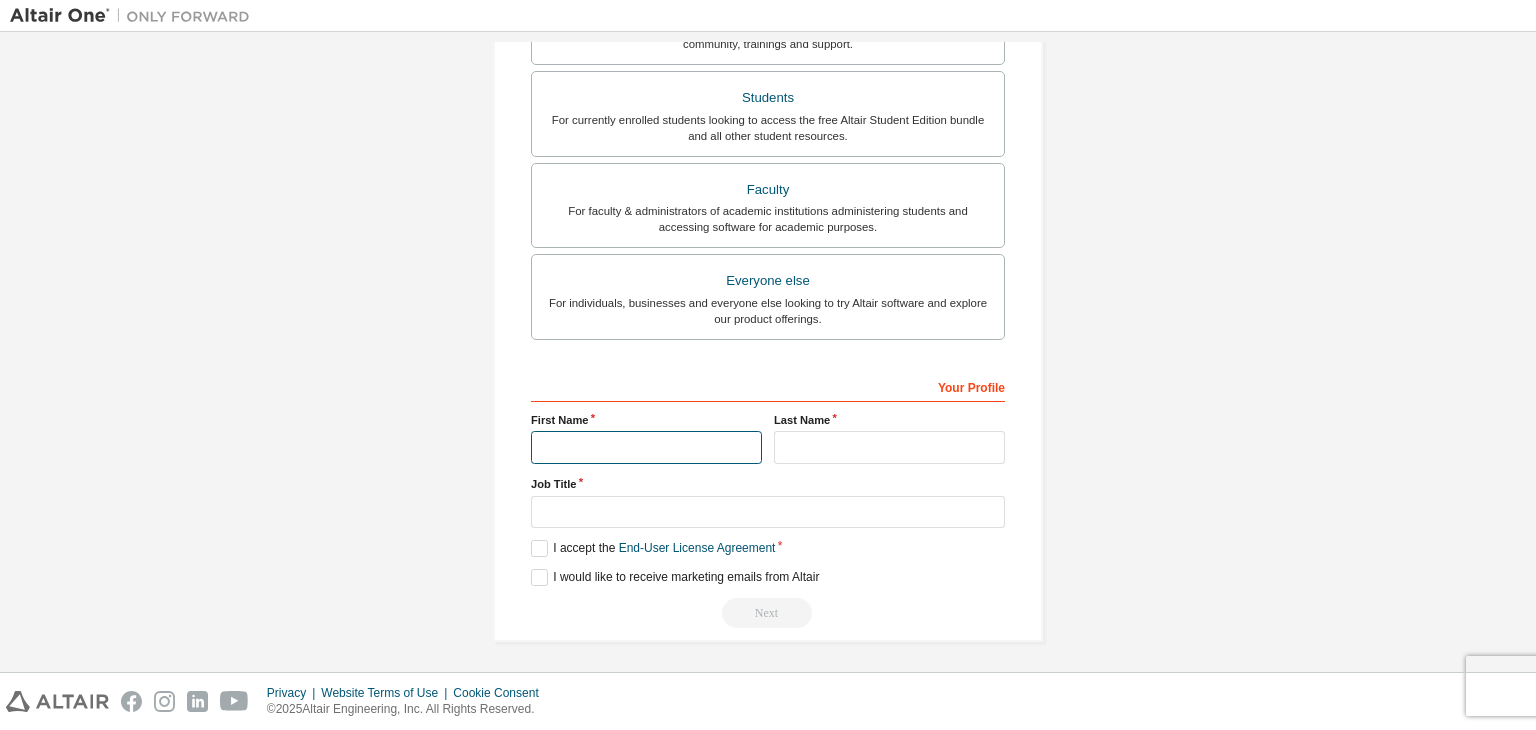 click at bounding box center [646, 447] 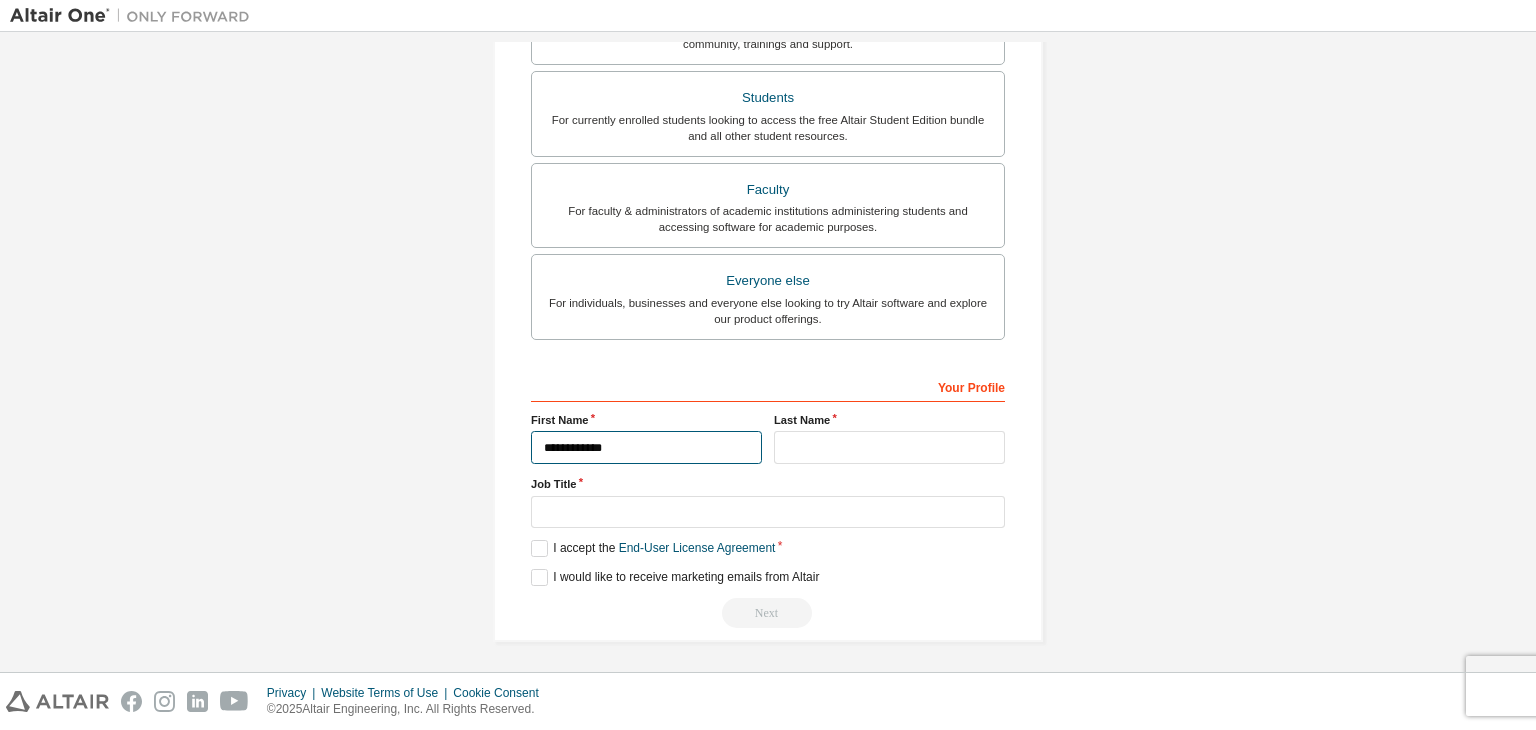 type on "**********" 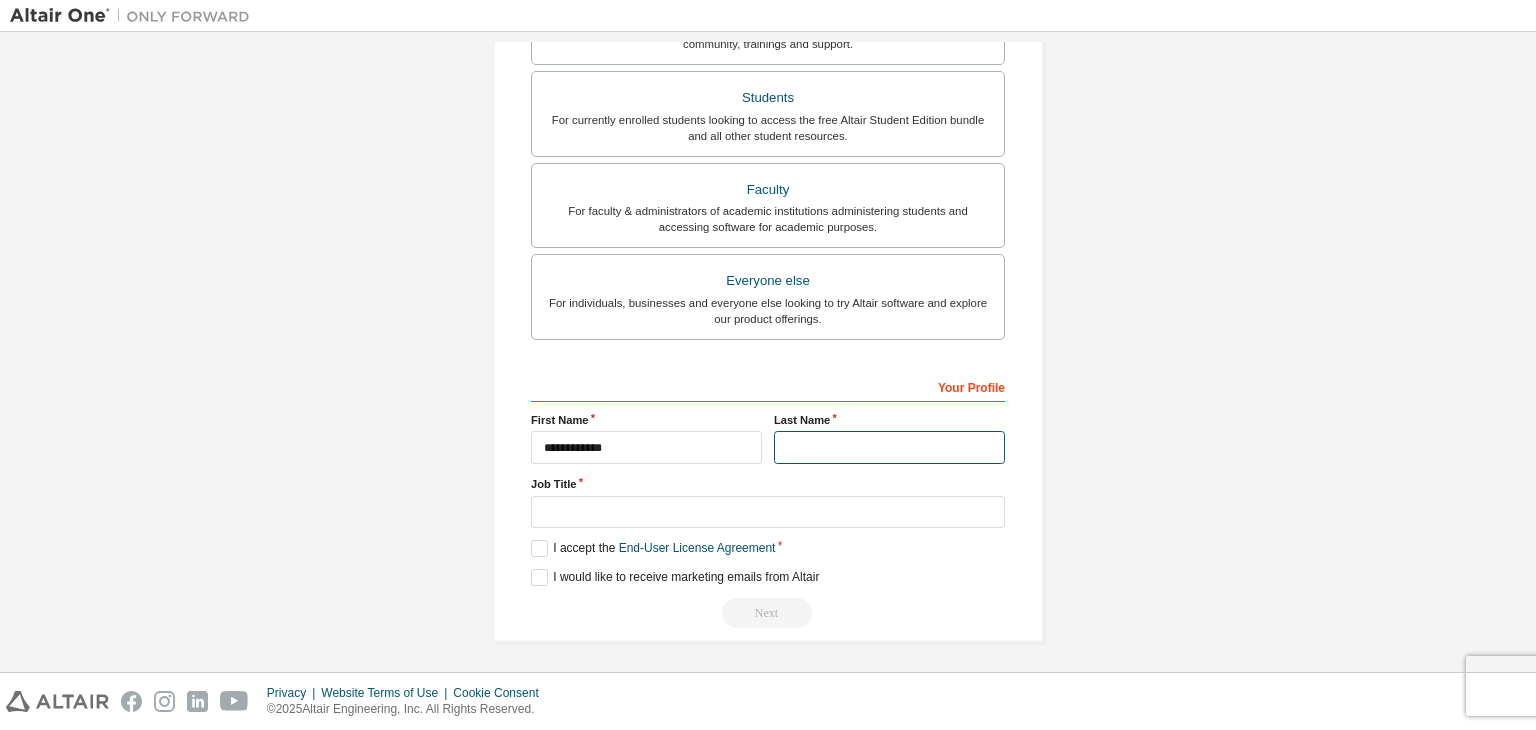click at bounding box center (889, 447) 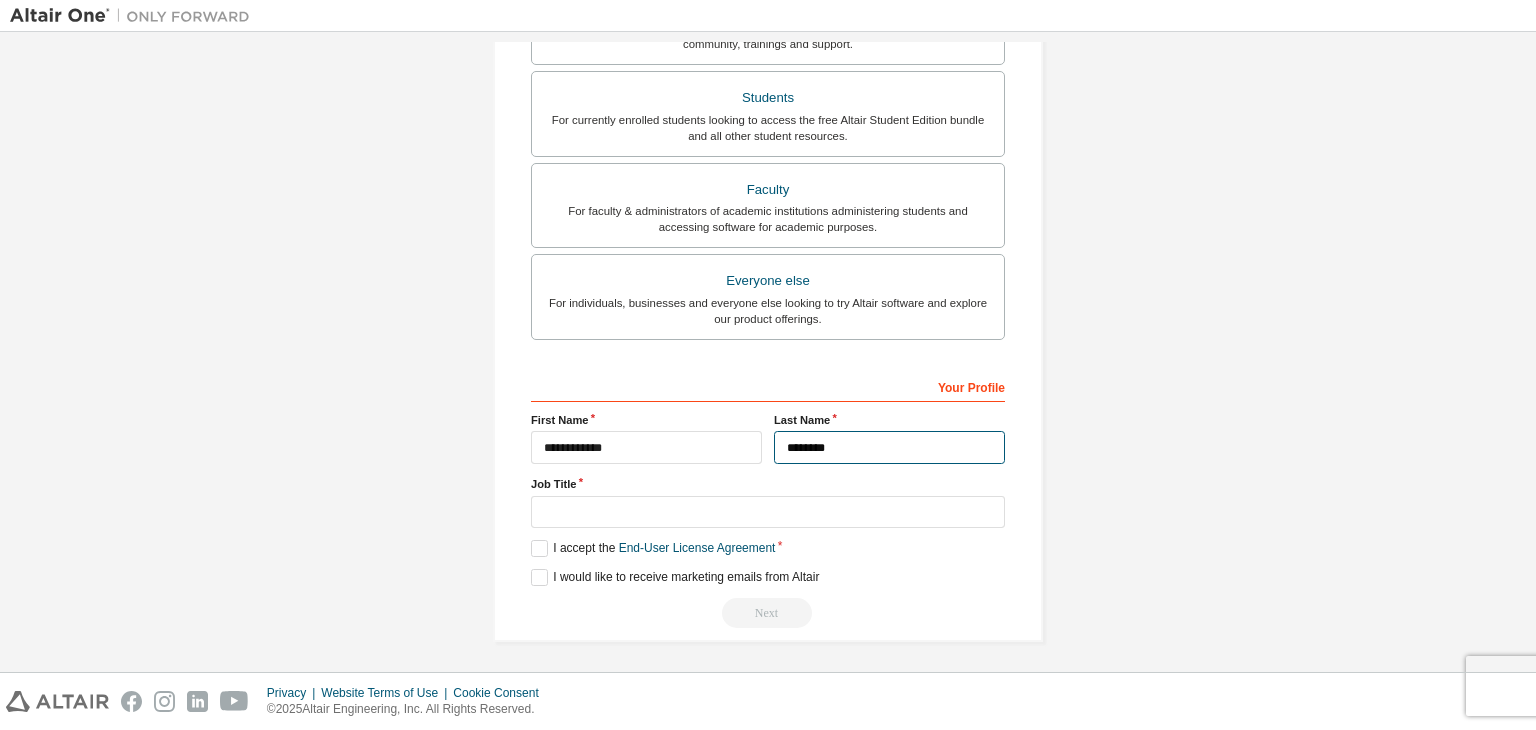 type on "********" 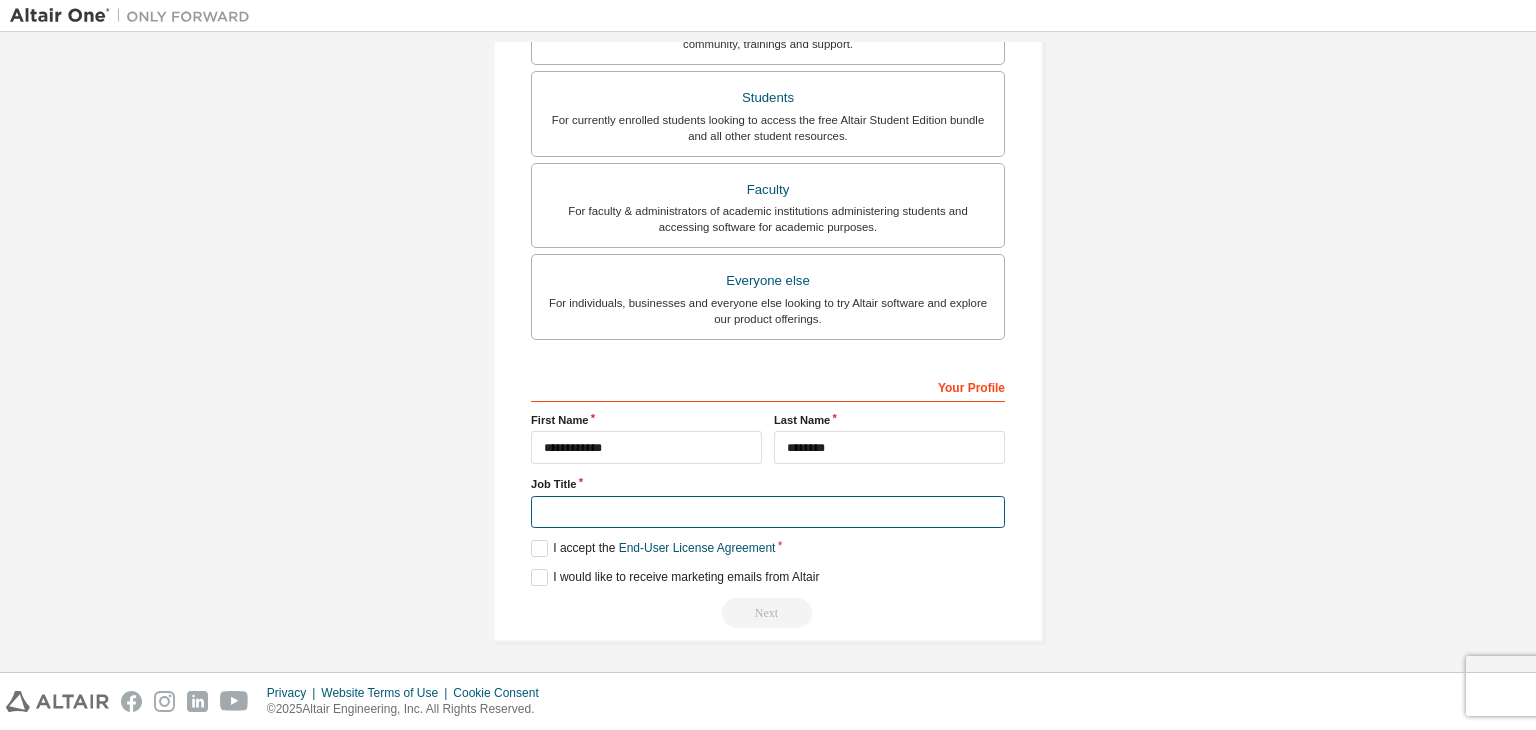 click at bounding box center [768, 512] 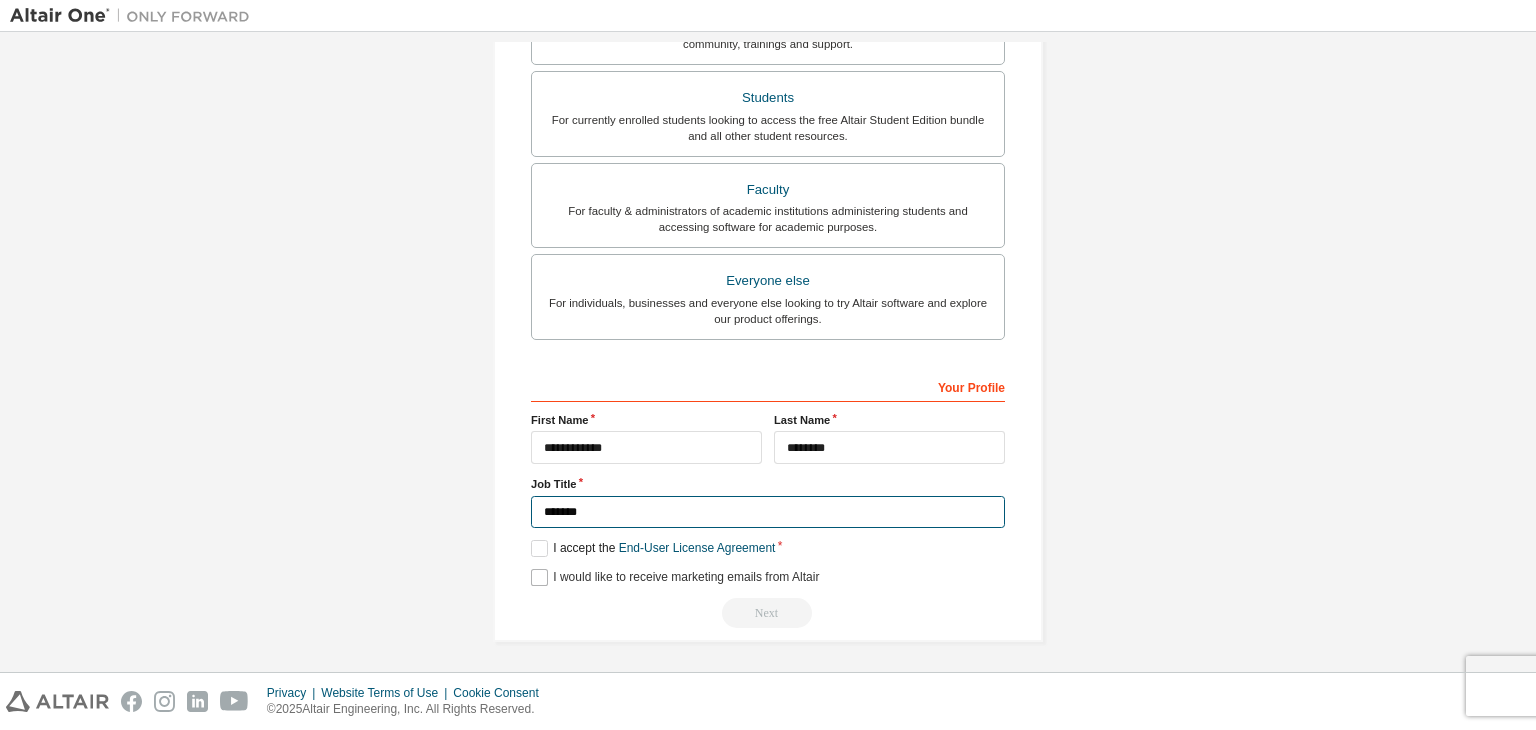 type on "*******" 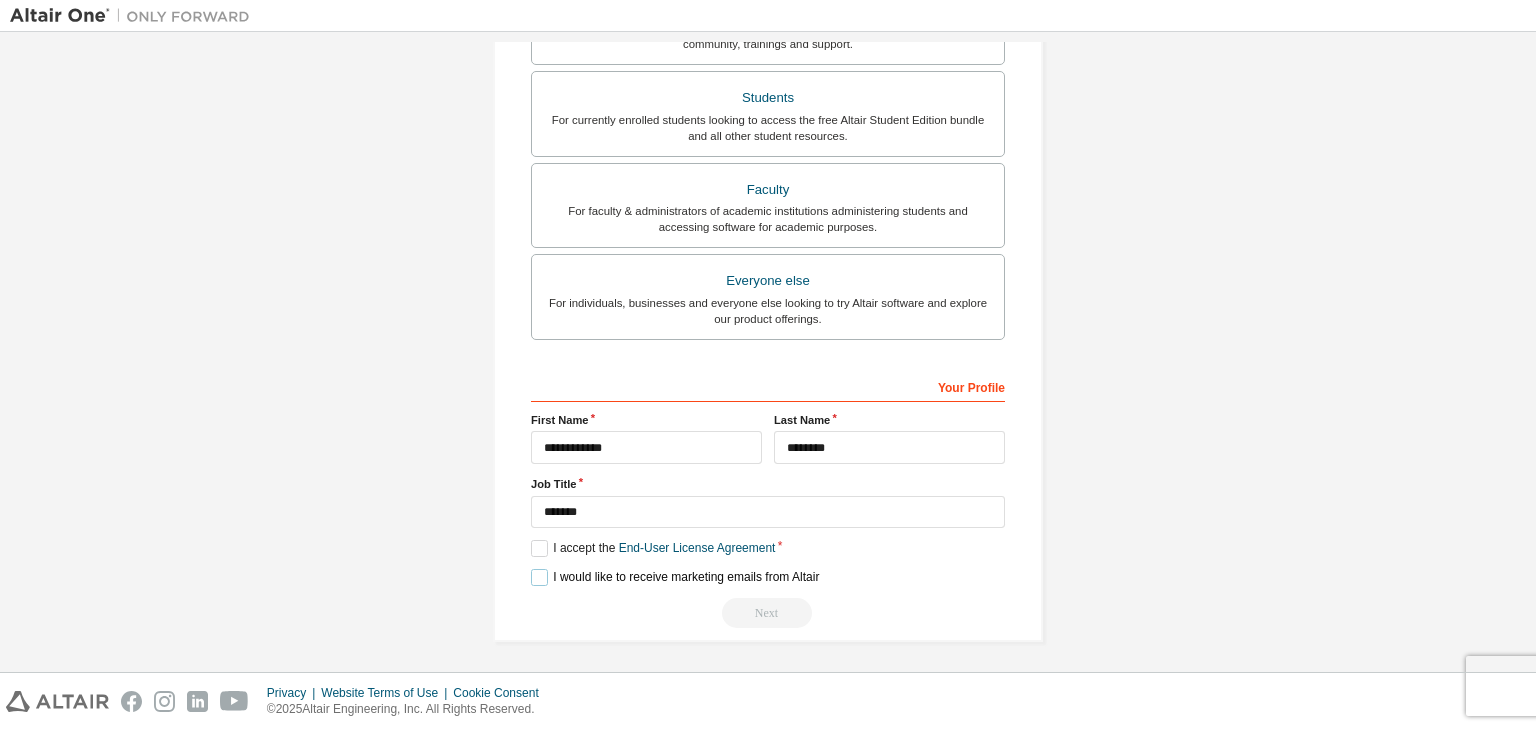 click on "I would like to receive marketing emails from Altair" at bounding box center [675, 577] 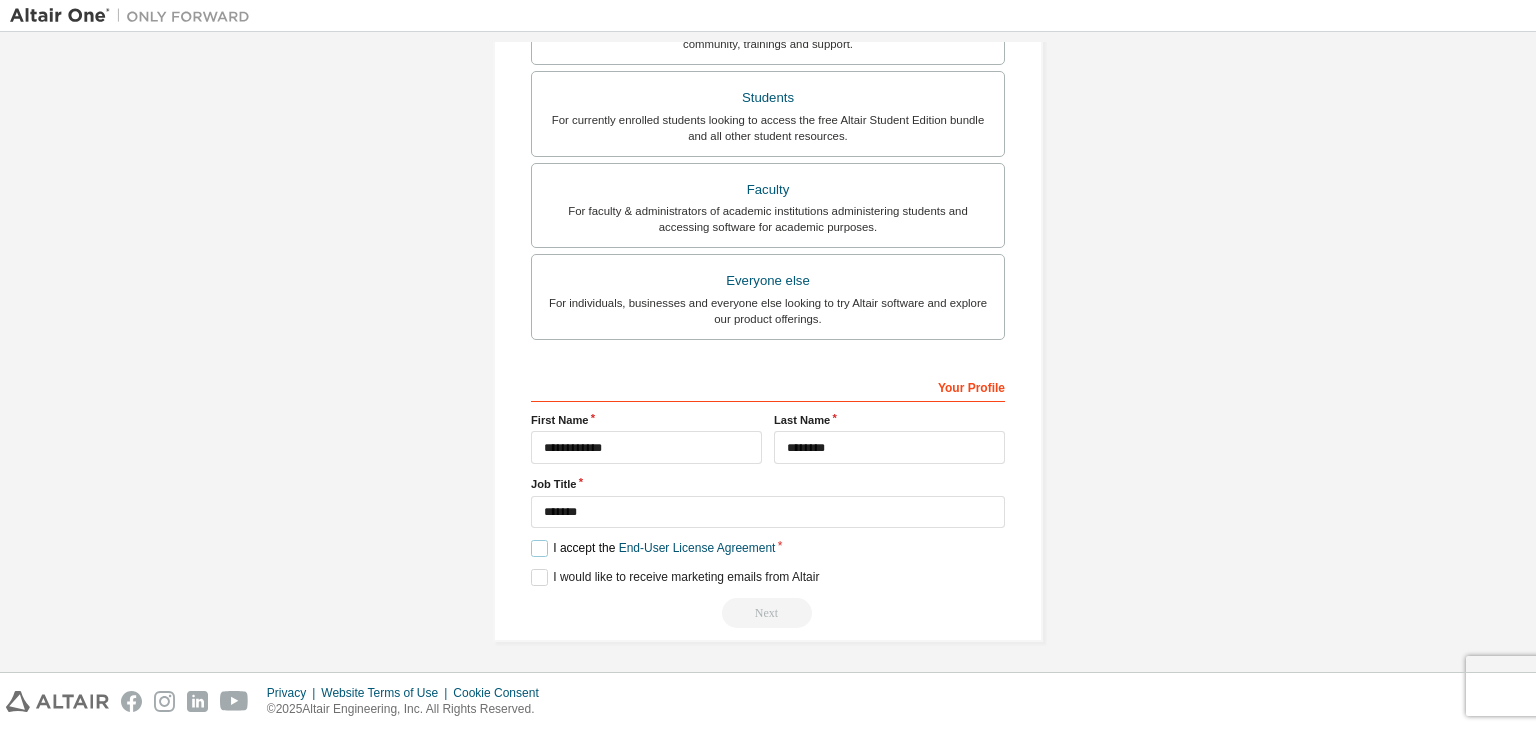 click on "I accept the    End-User License Agreement" at bounding box center (653, 548) 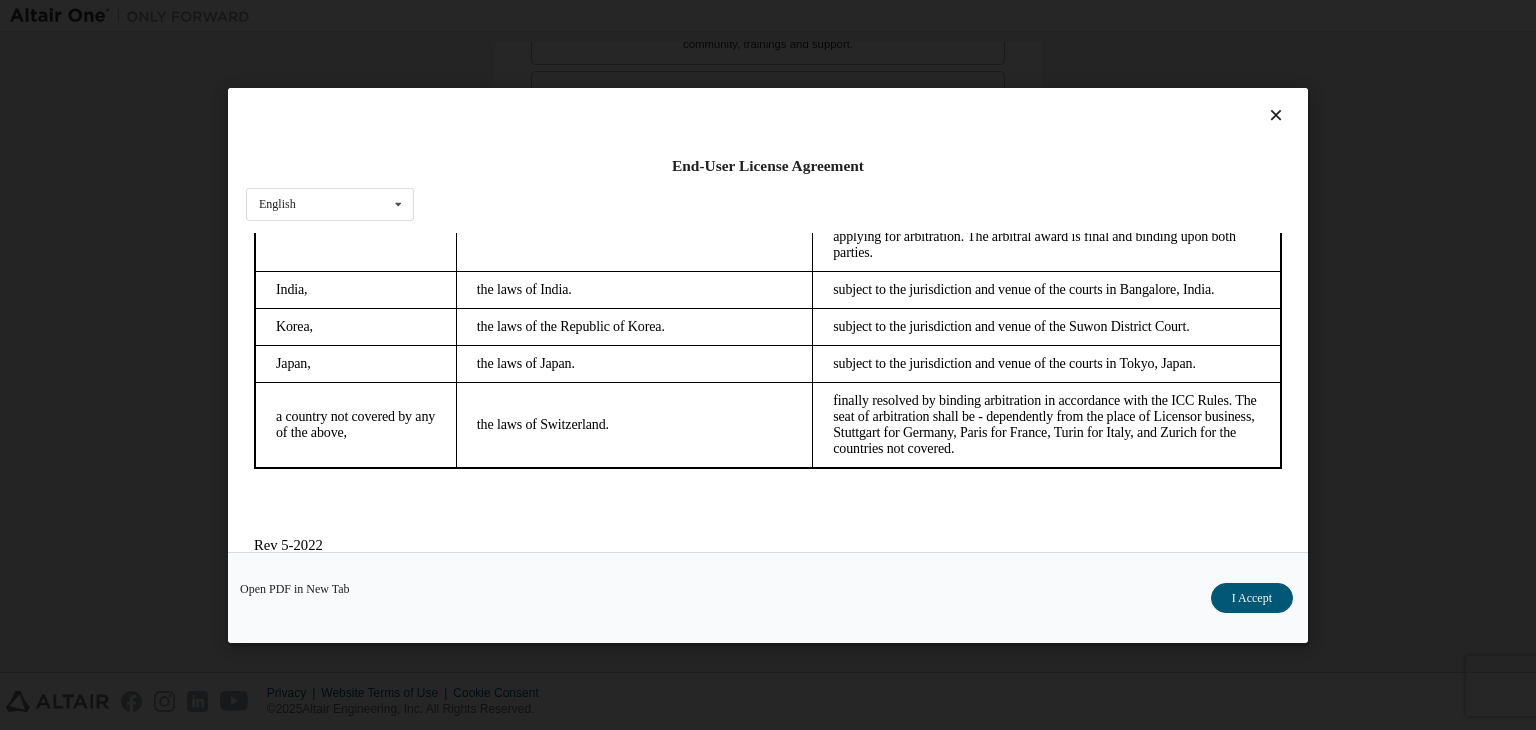 scroll, scrollTop: 5615, scrollLeft: 0, axis: vertical 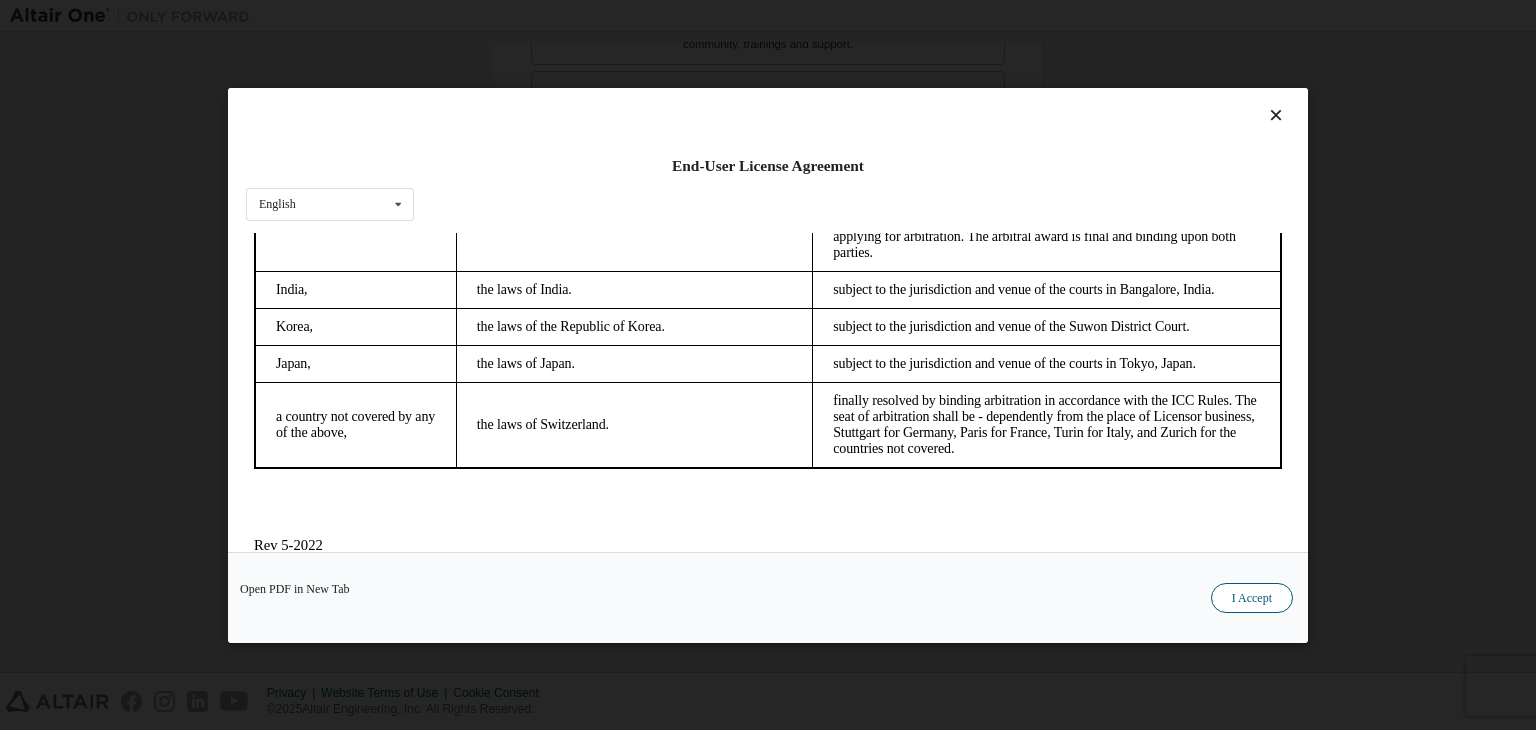 click on "I Accept" at bounding box center [1252, 598] 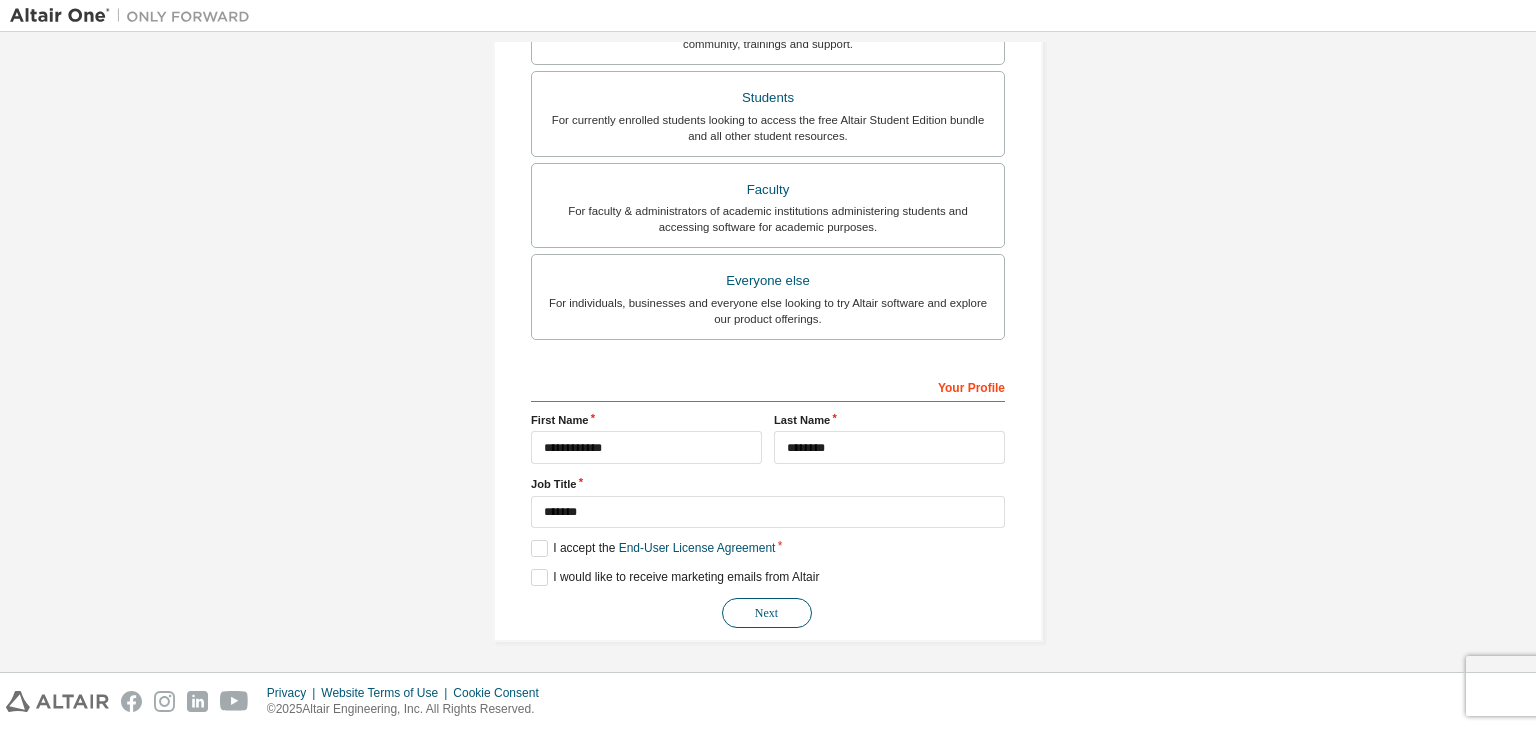 click on "Next" at bounding box center (767, 613) 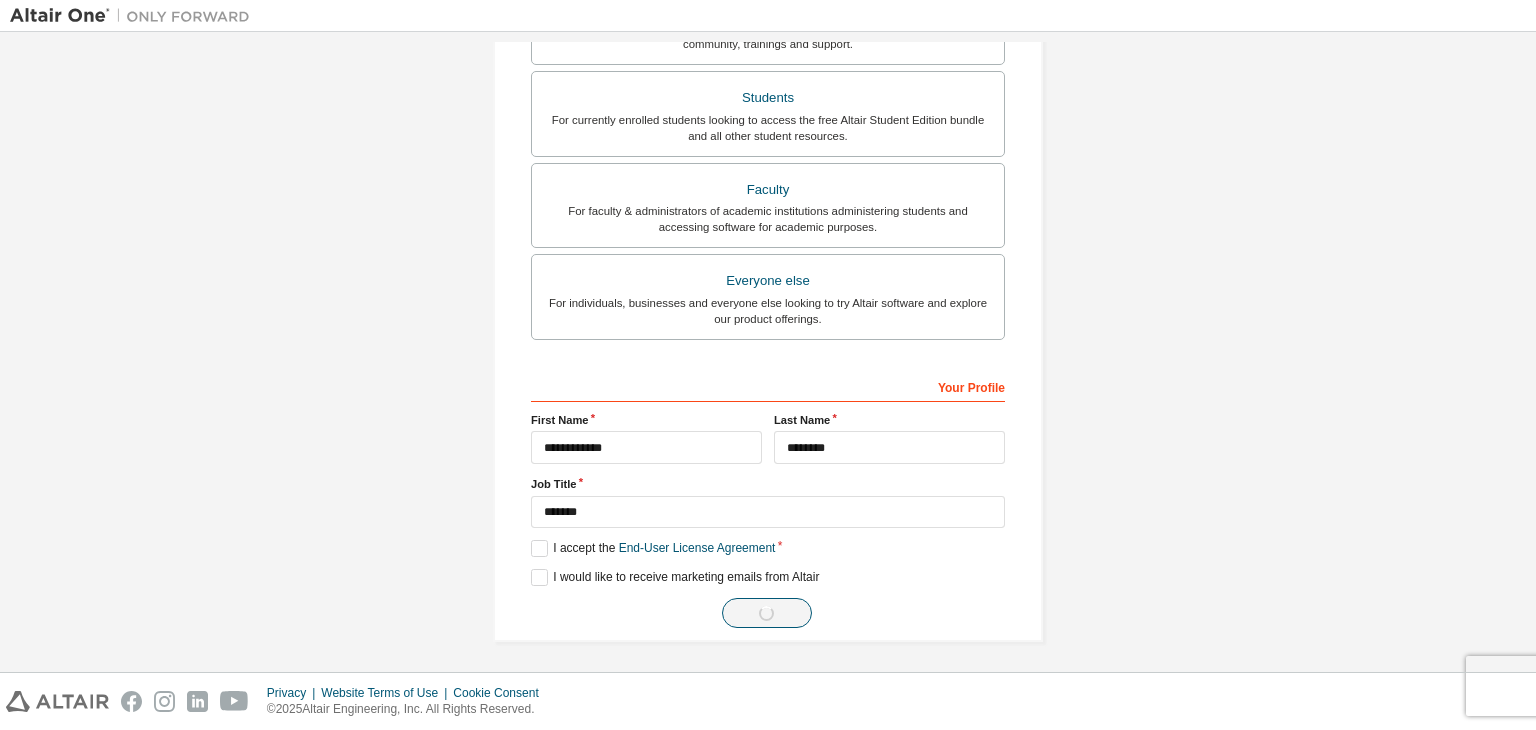scroll, scrollTop: 0, scrollLeft: 0, axis: both 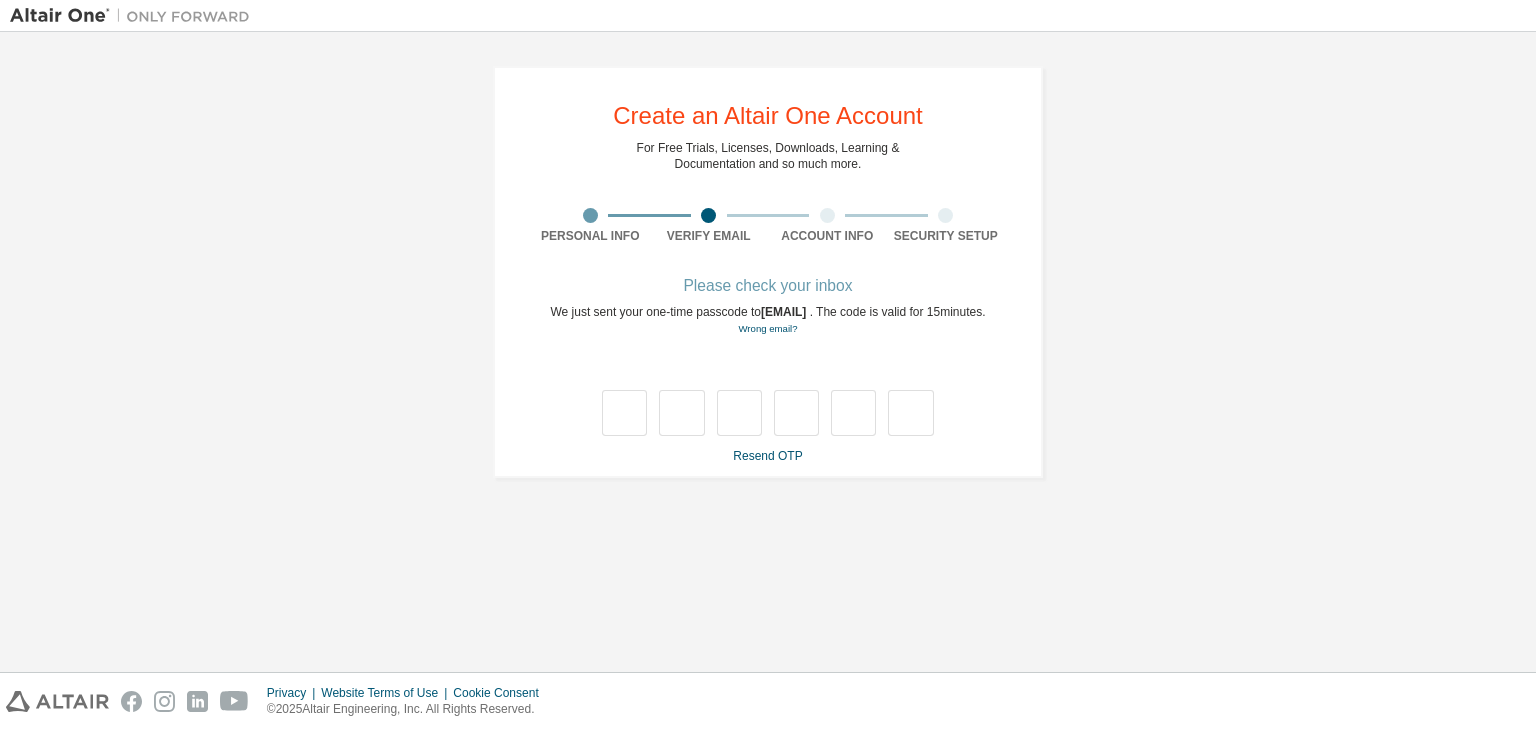 type on "*" 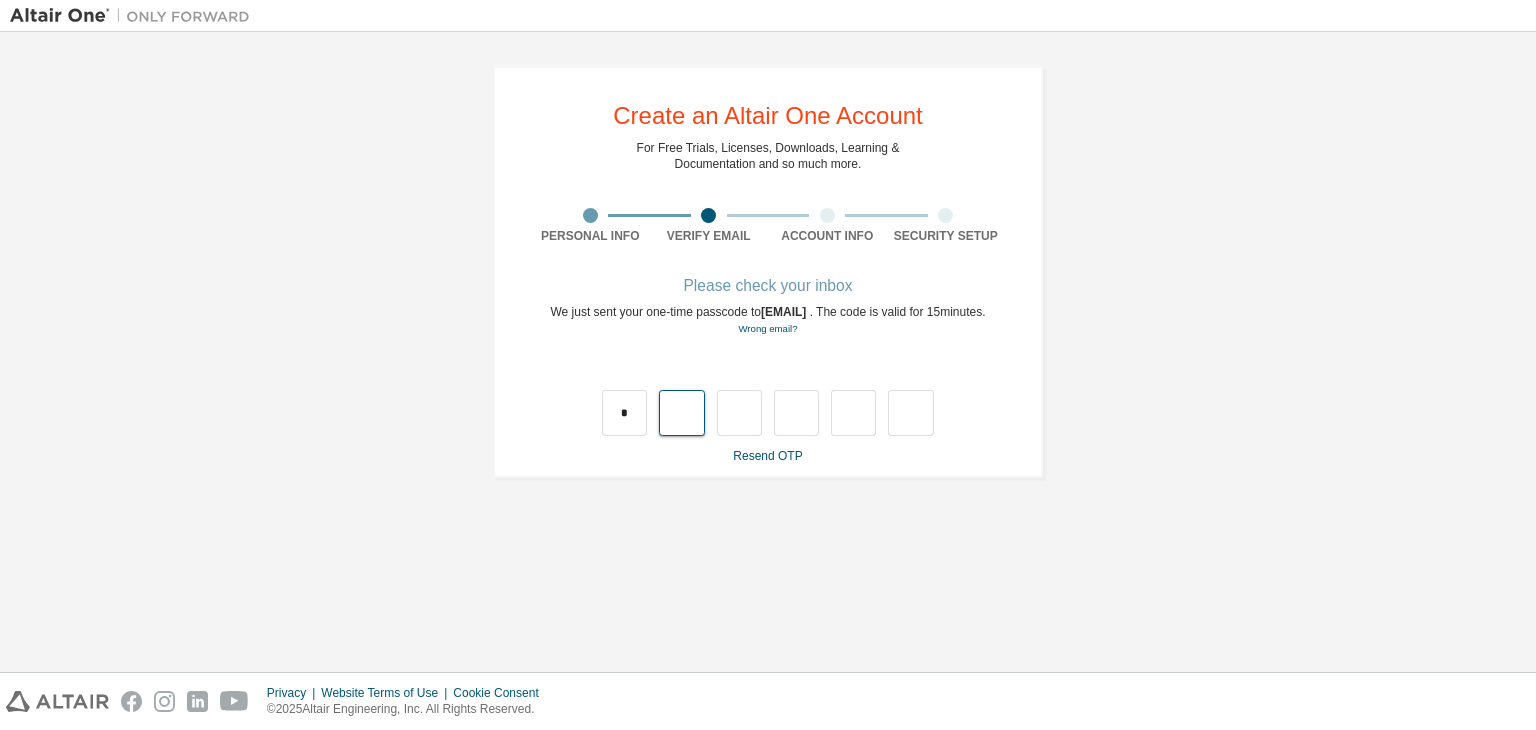 type on "*" 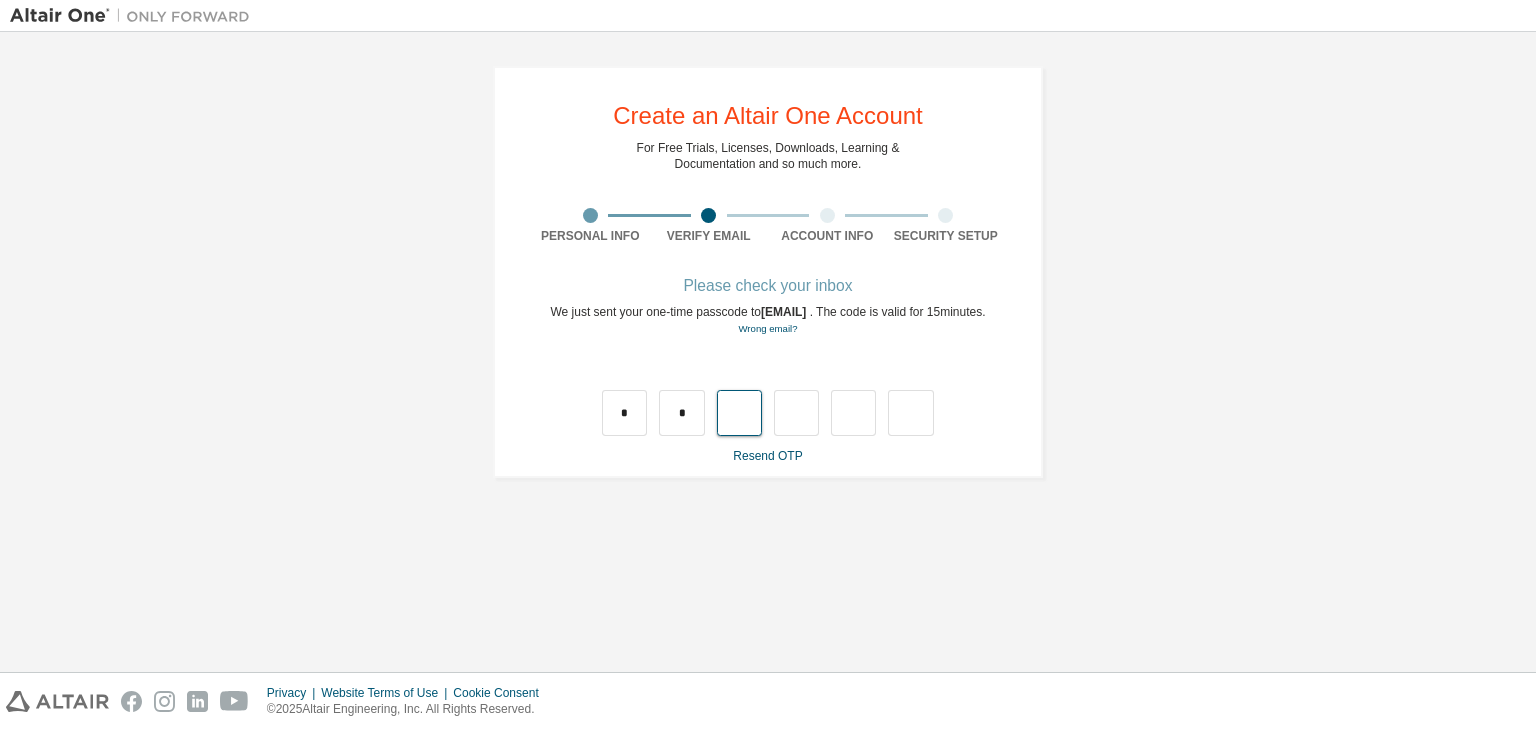 type on "*" 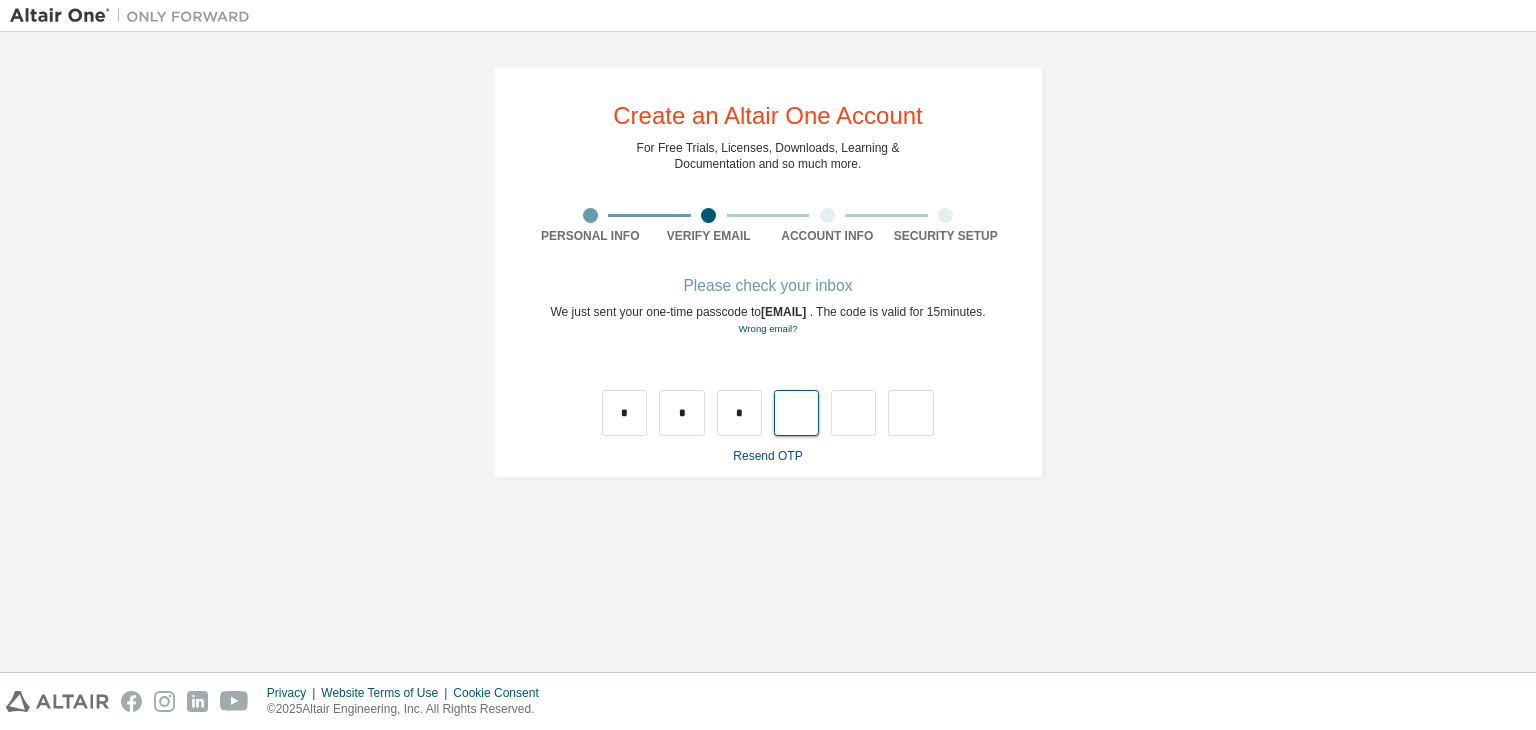 type on "*" 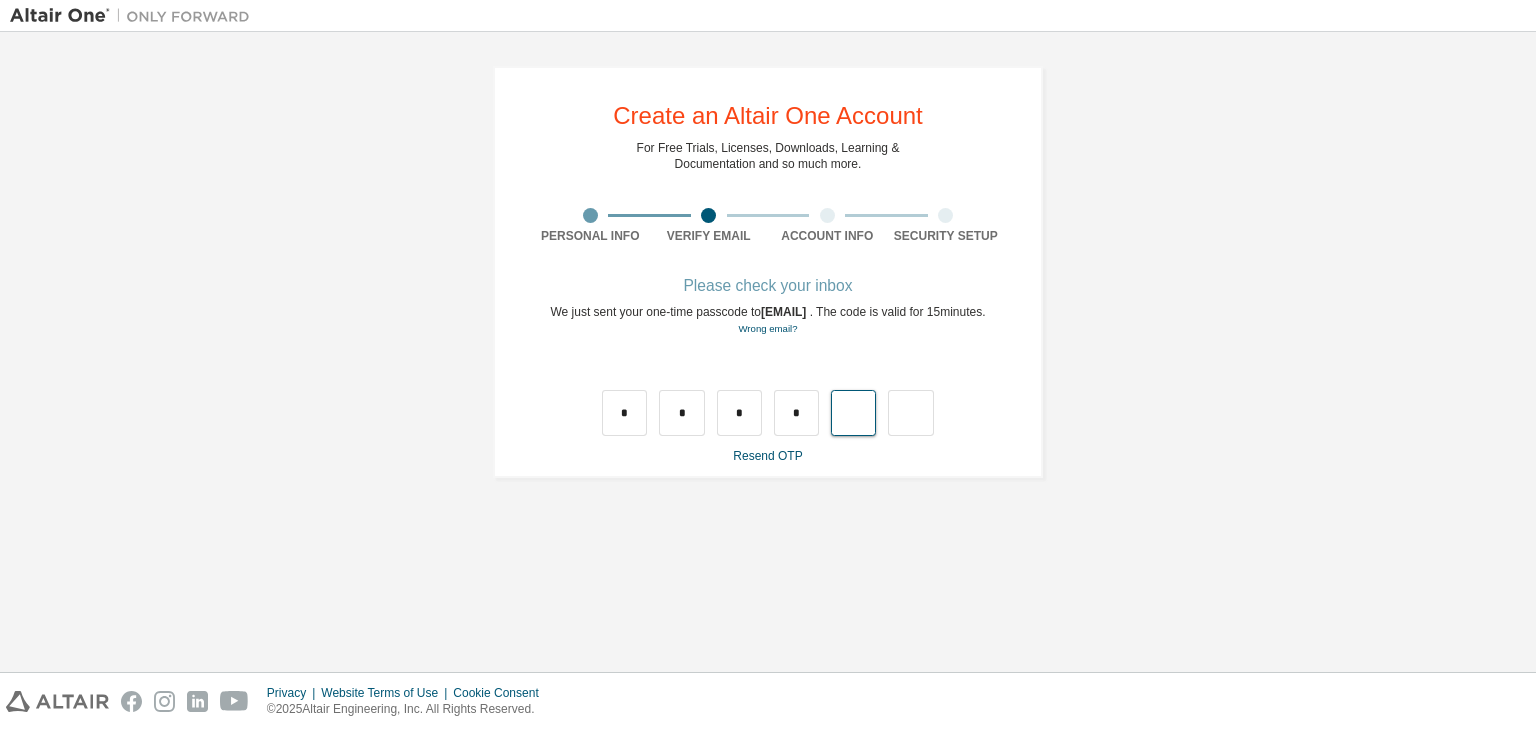 type on "*" 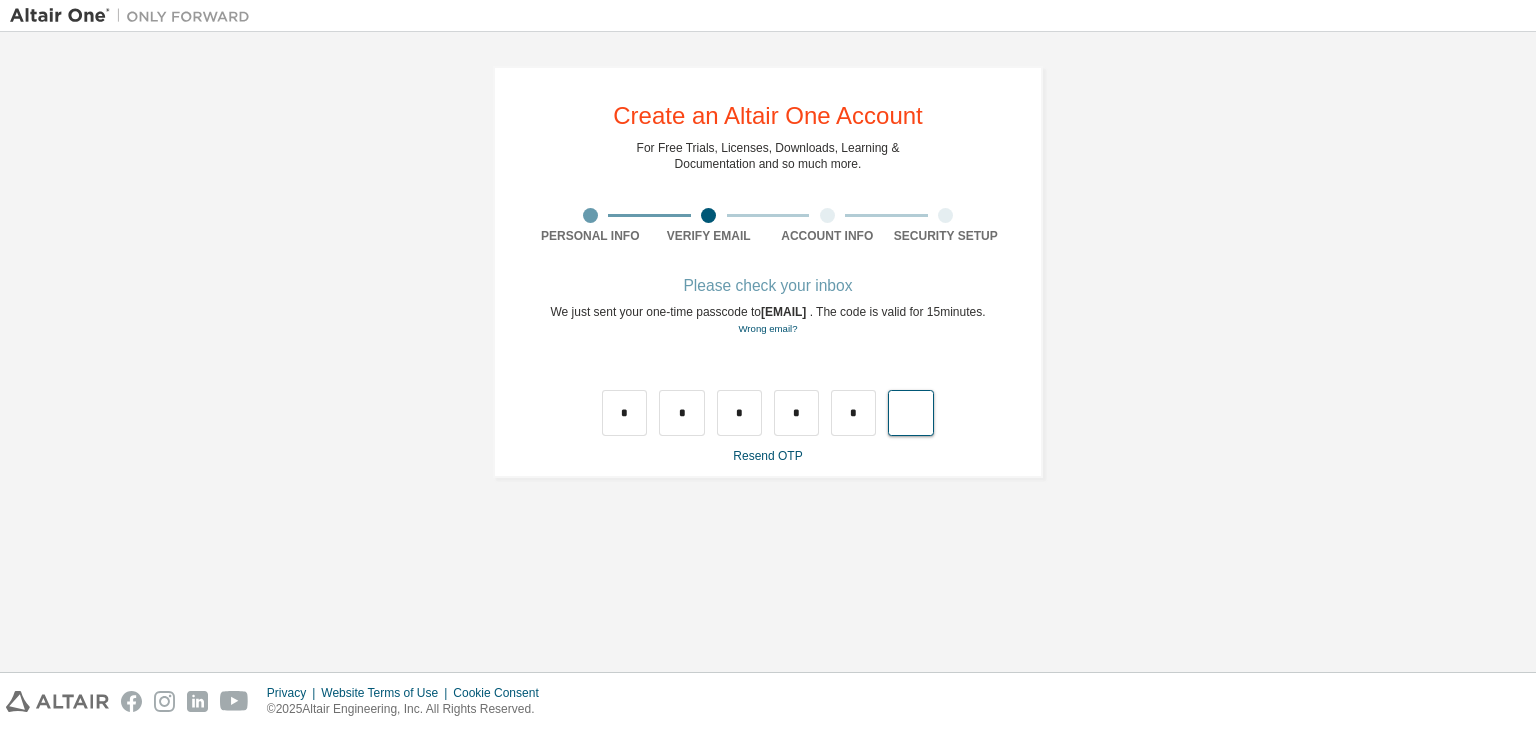 type on "*" 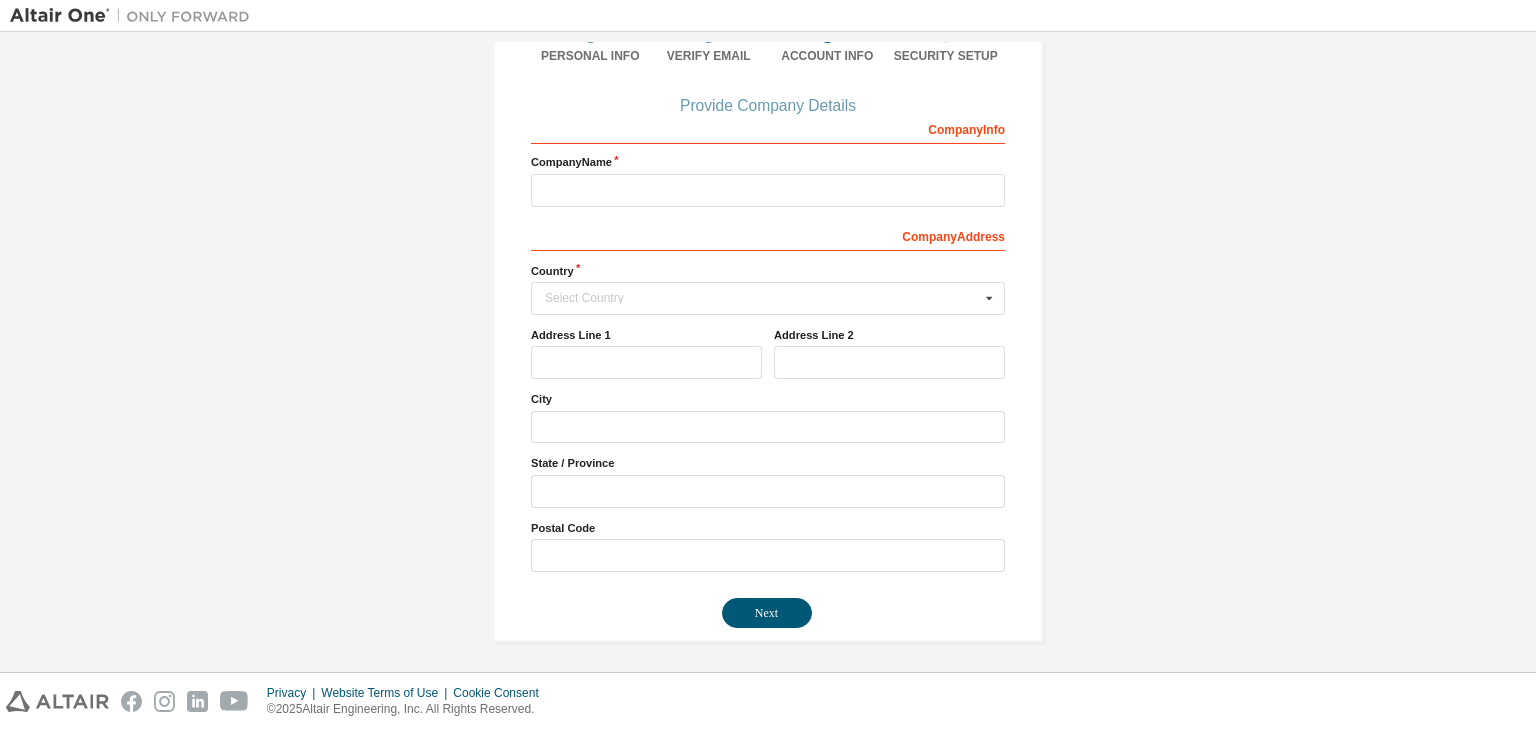 scroll, scrollTop: 0, scrollLeft: 0, axis: both 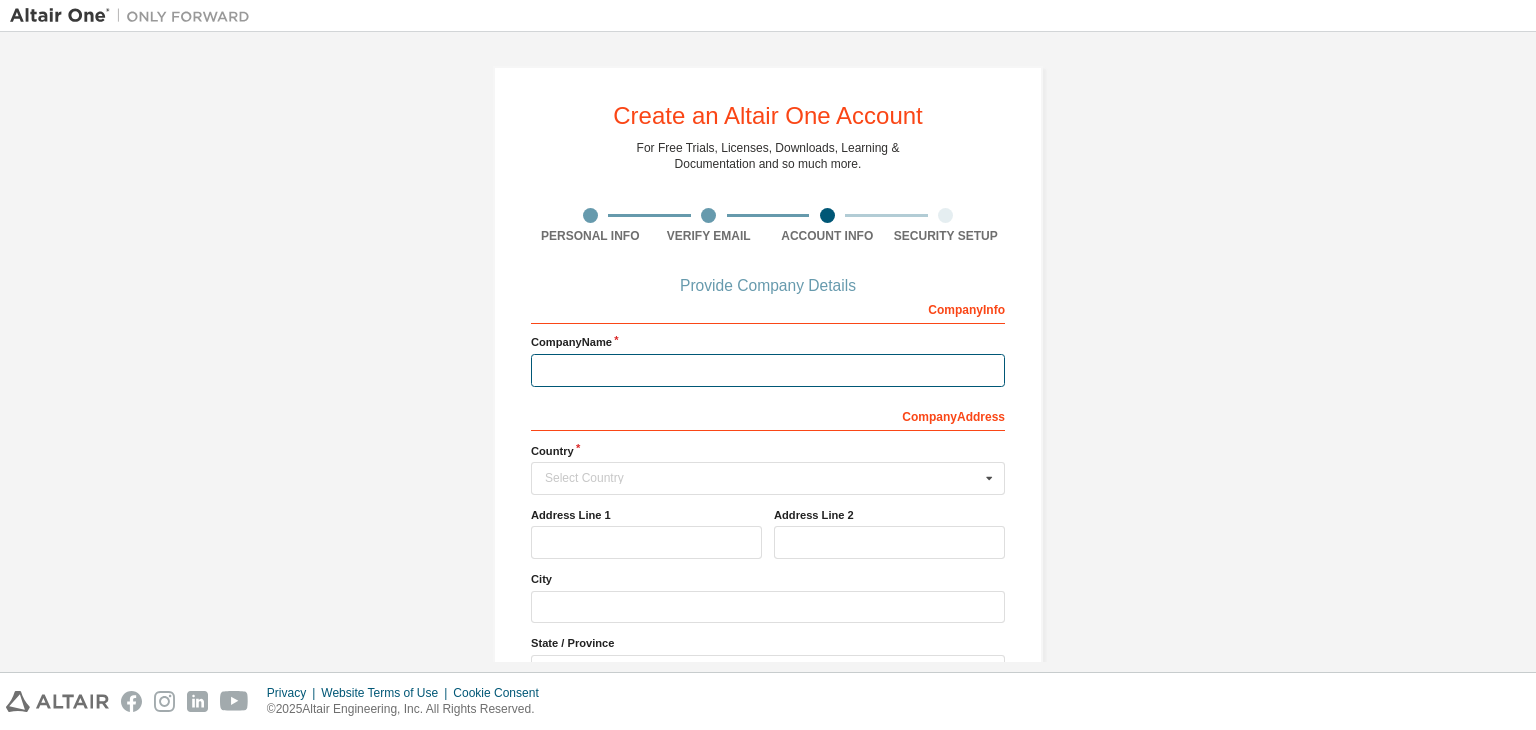 click at bounding box center (768, 370) 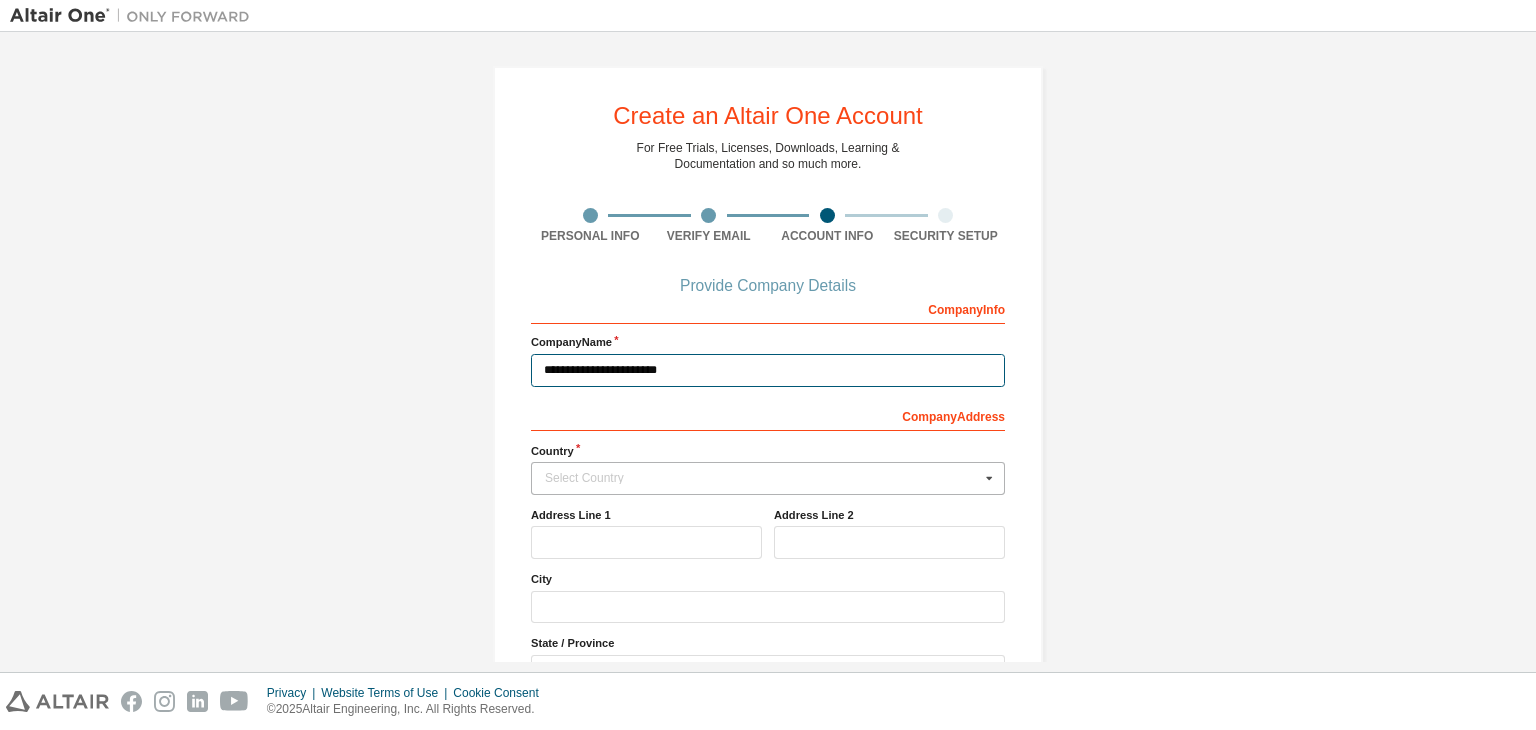 type on "**********" 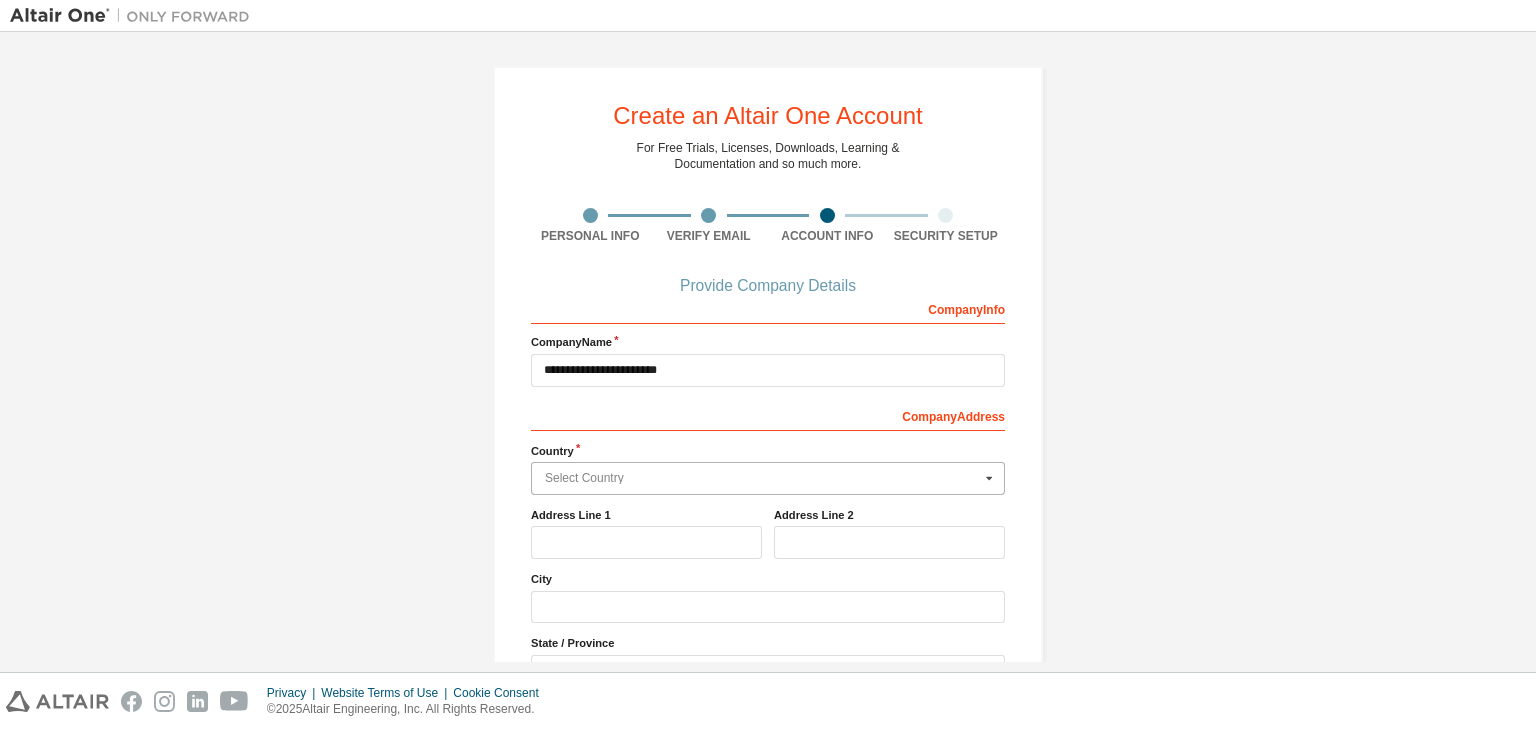 click at bounding box center [769, 478] 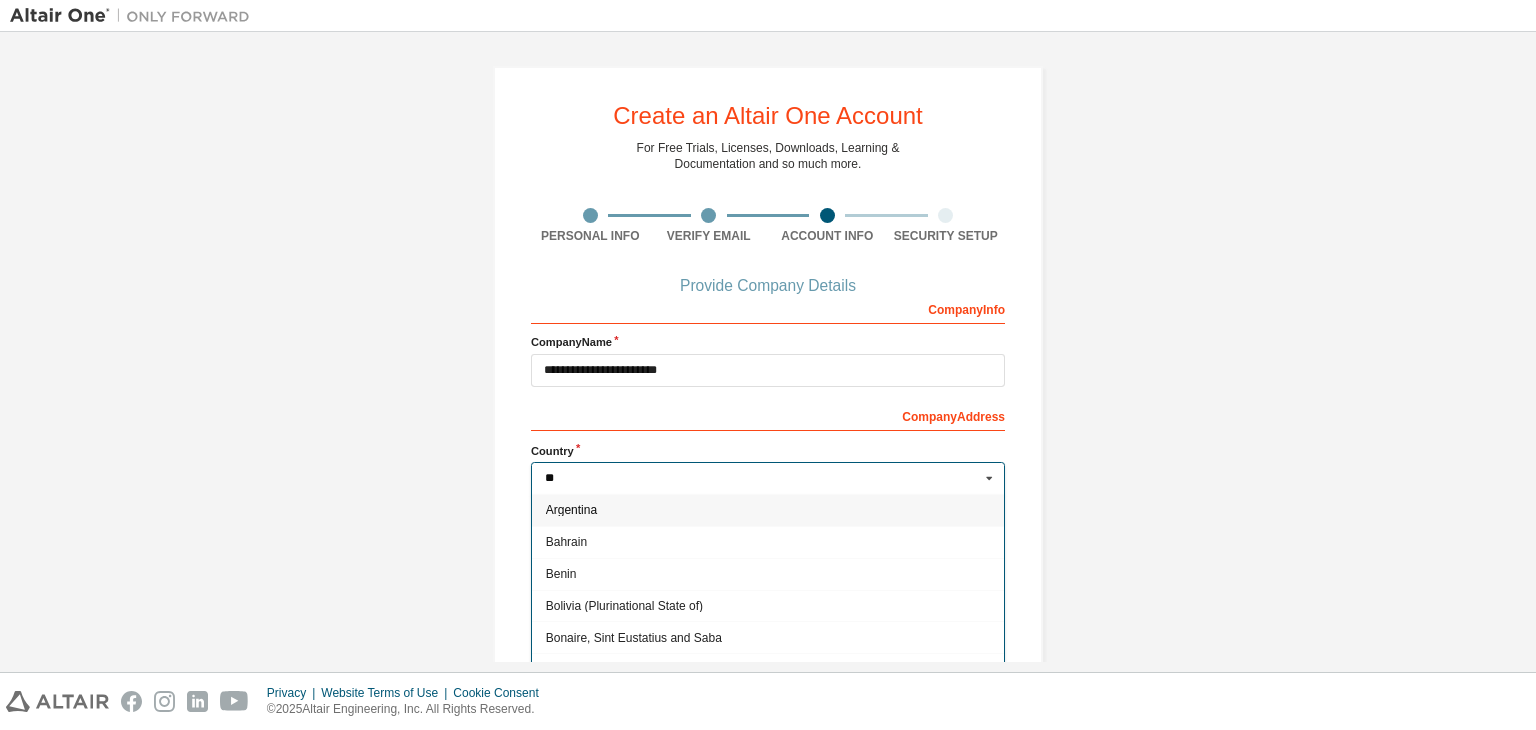 type on "***" 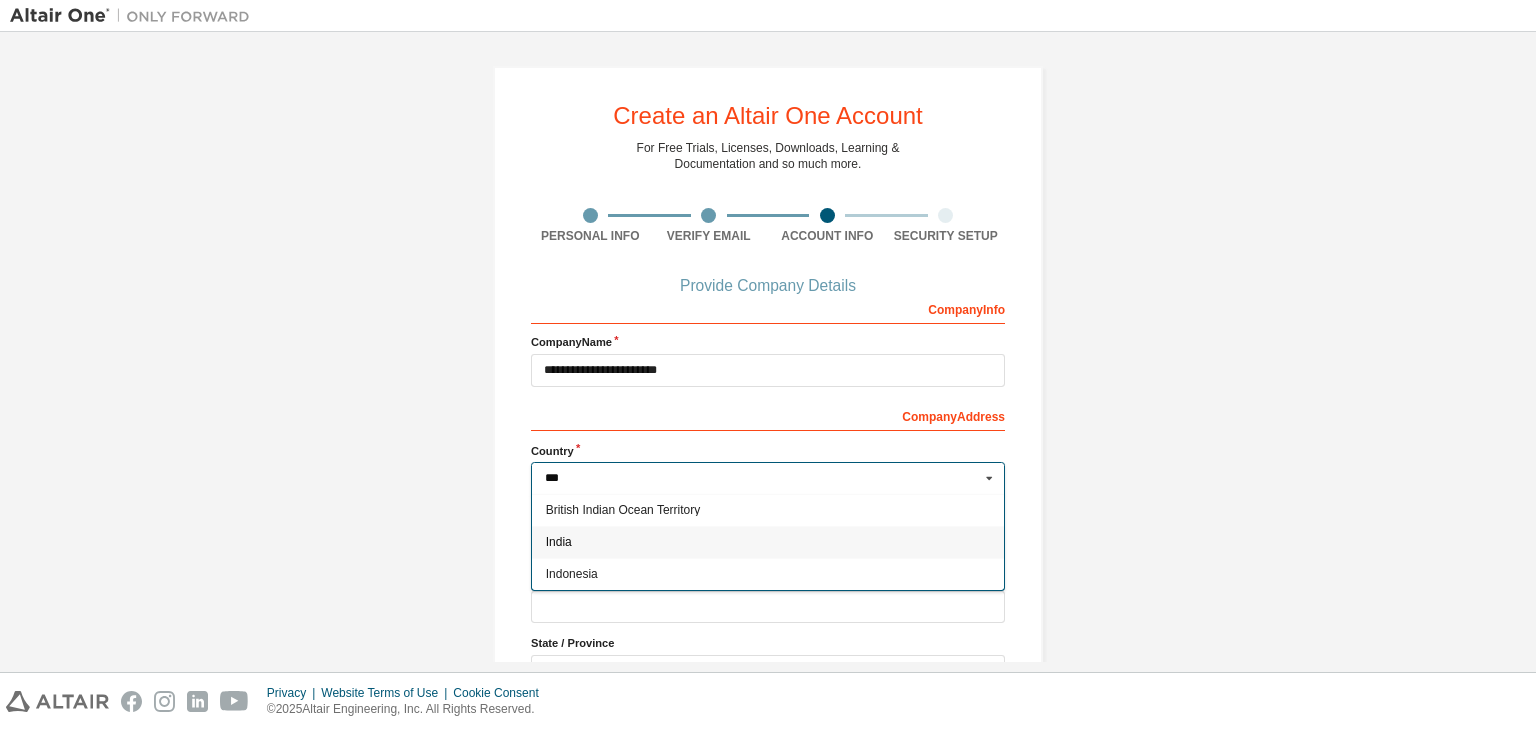 type on "***" 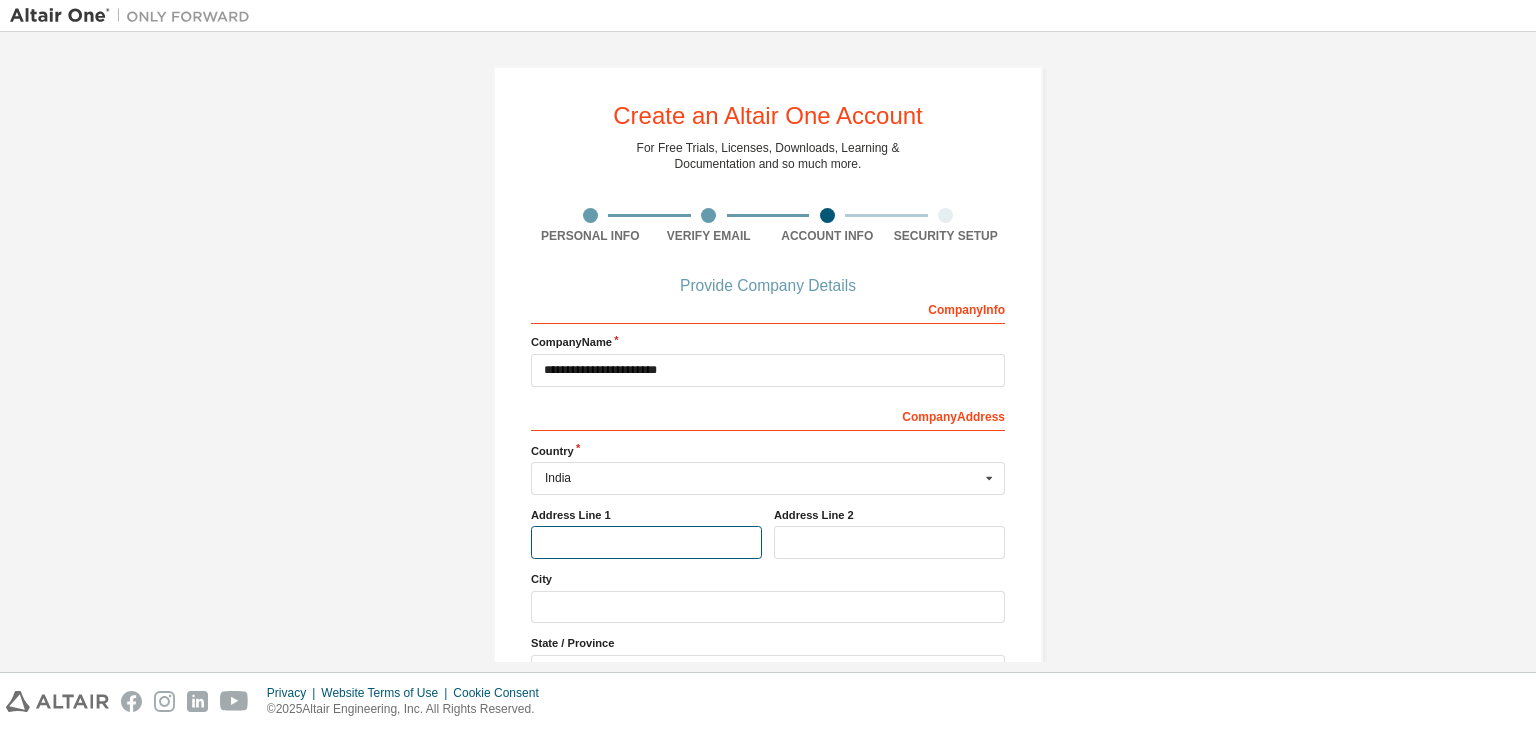 click at bounding box center (646, 542) 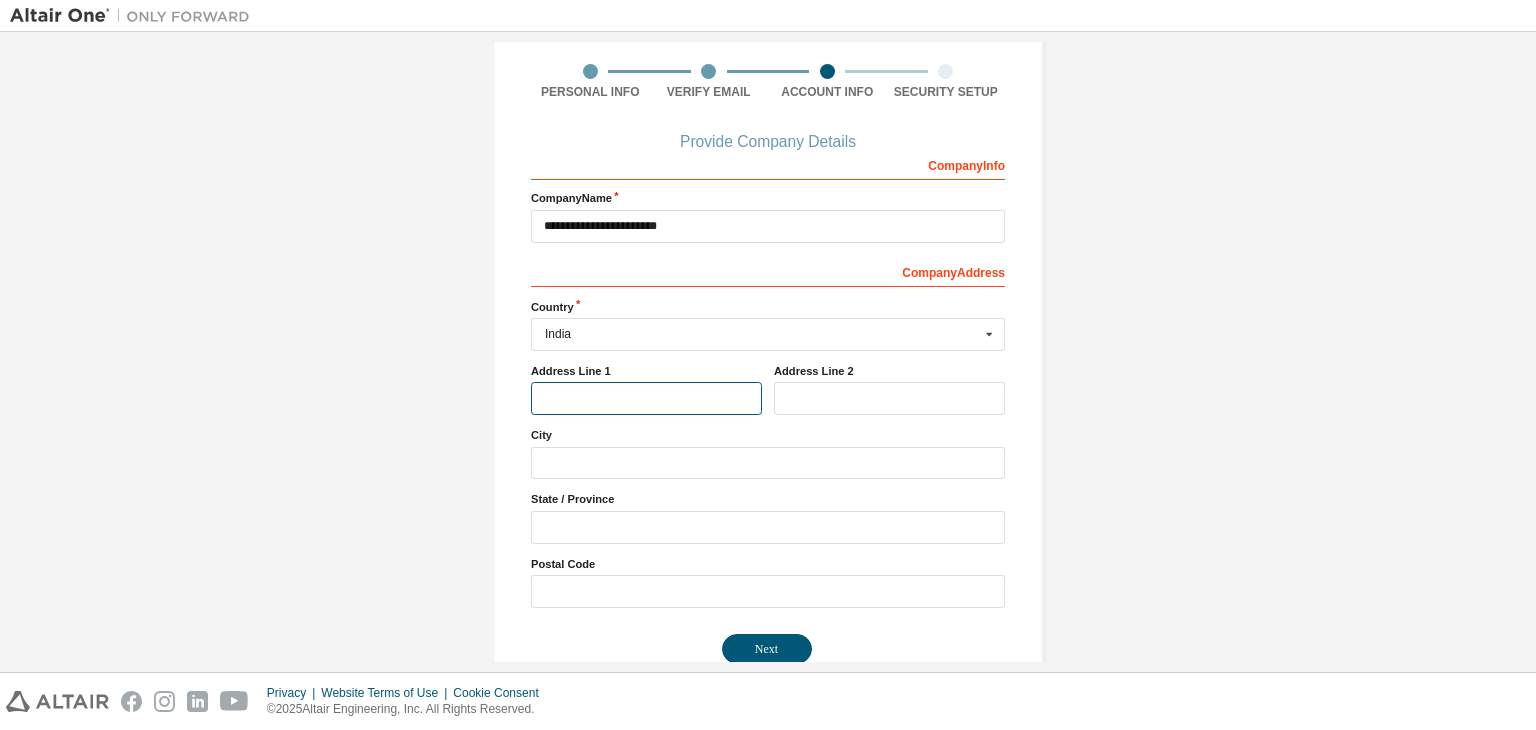 scroll, scrollTop: 154, scrollLeft: 0, axis: vertical 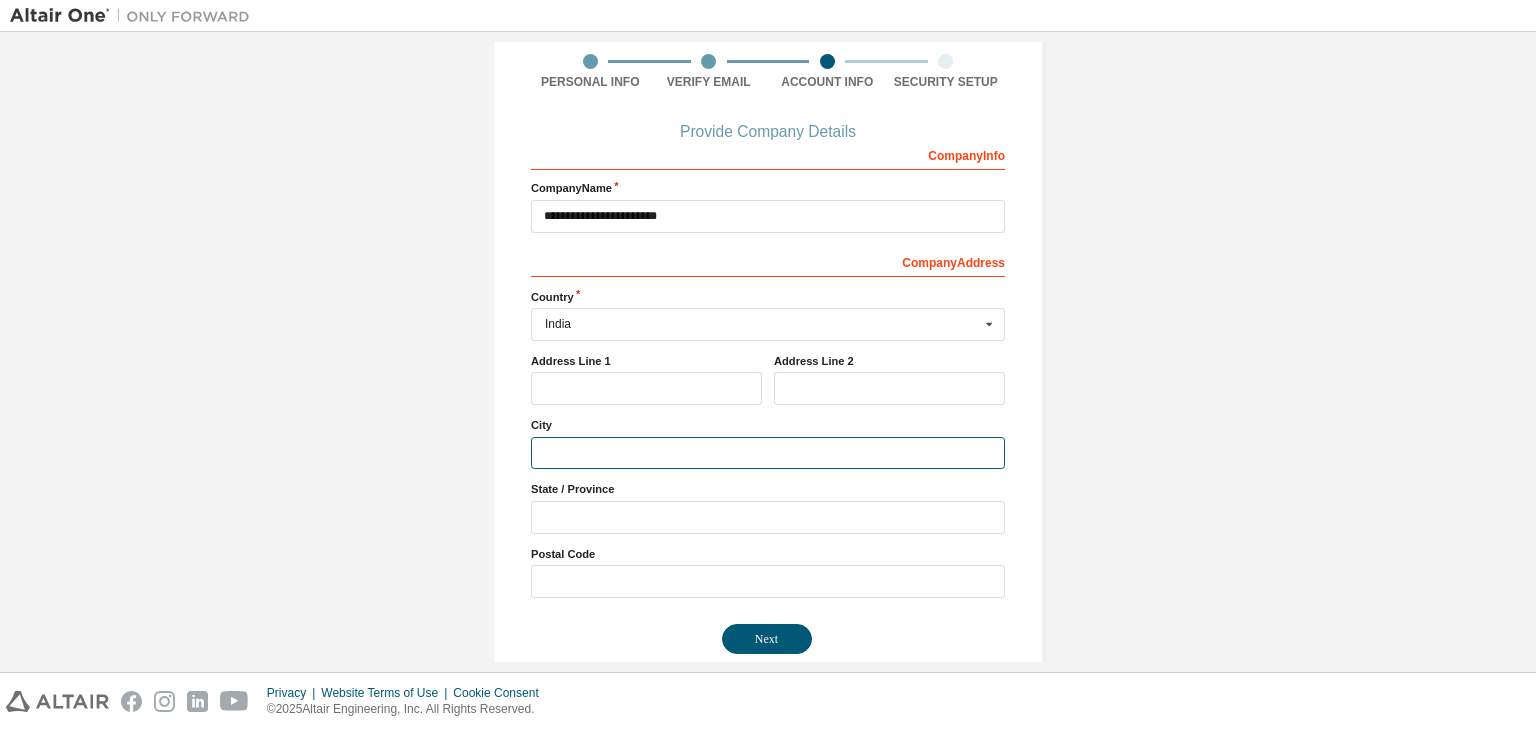 click at bounding box center (768, 453) 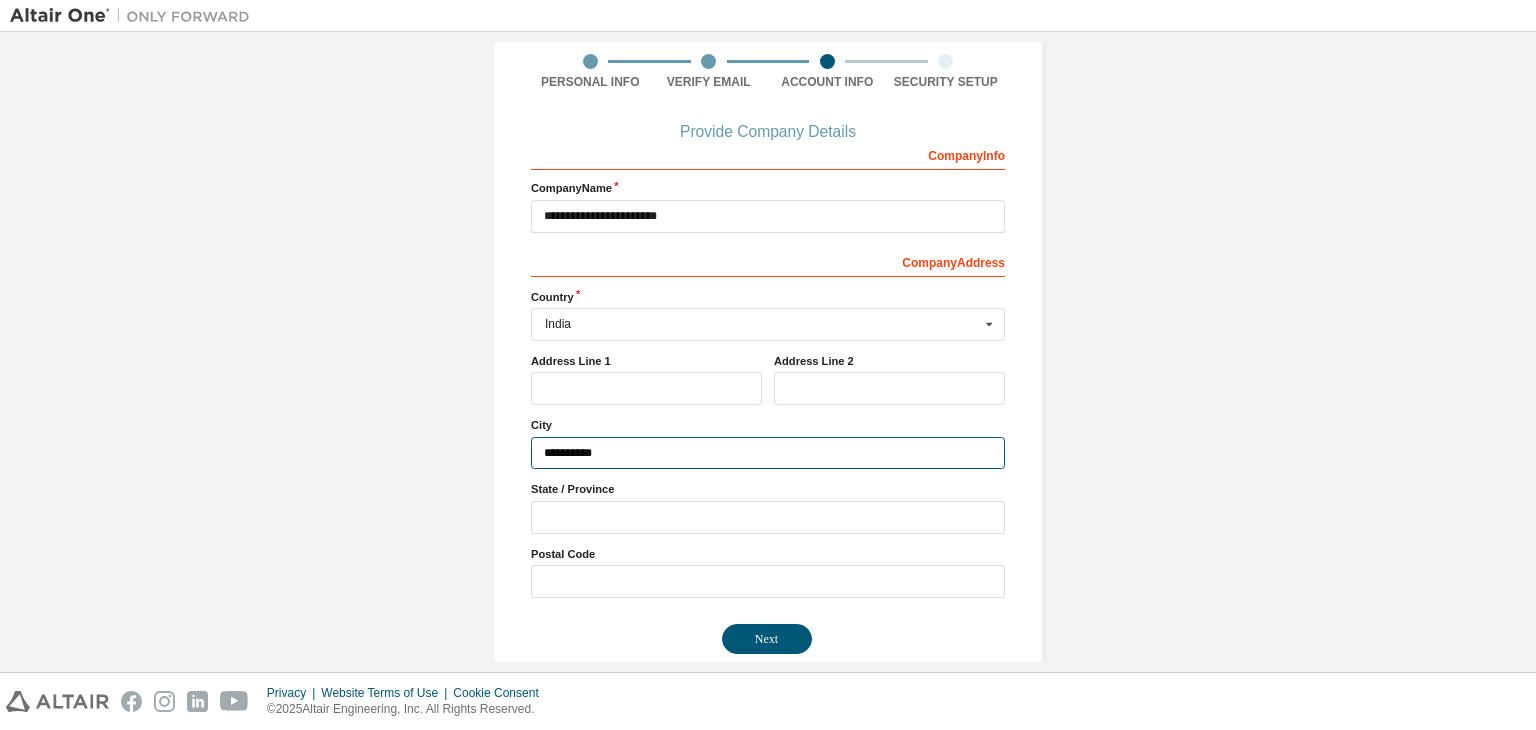 type on "**********" 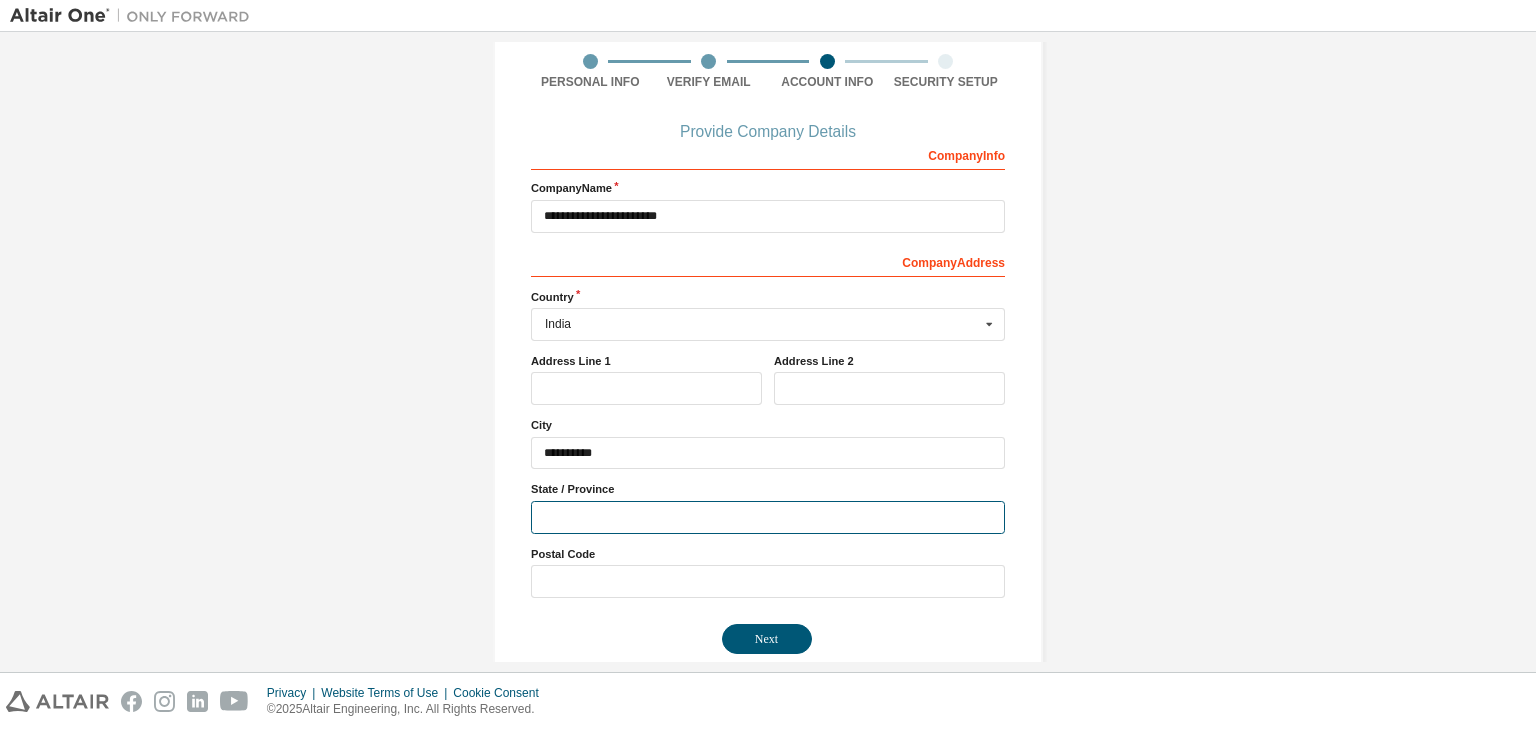 click at bounding box center [768, 517] 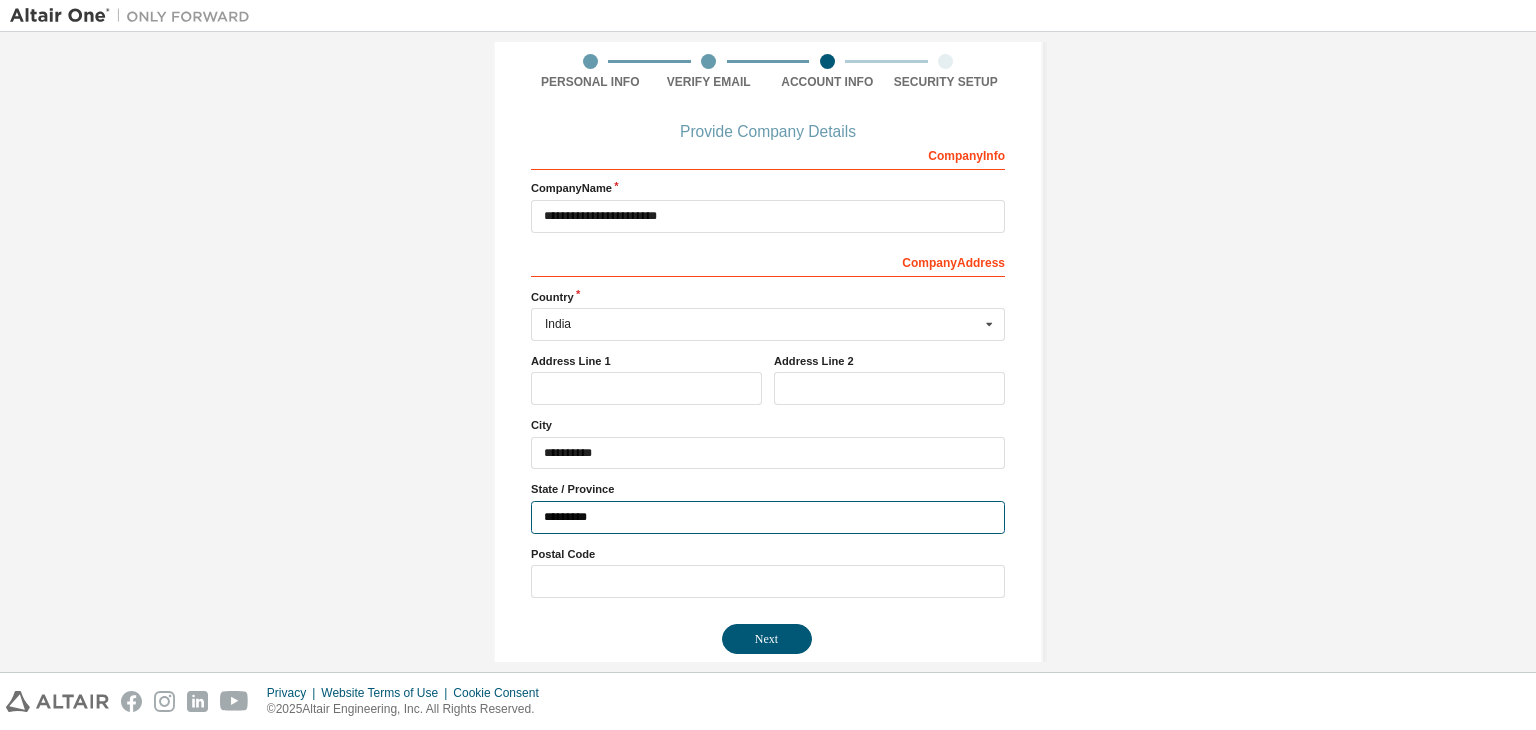 type on "*********" 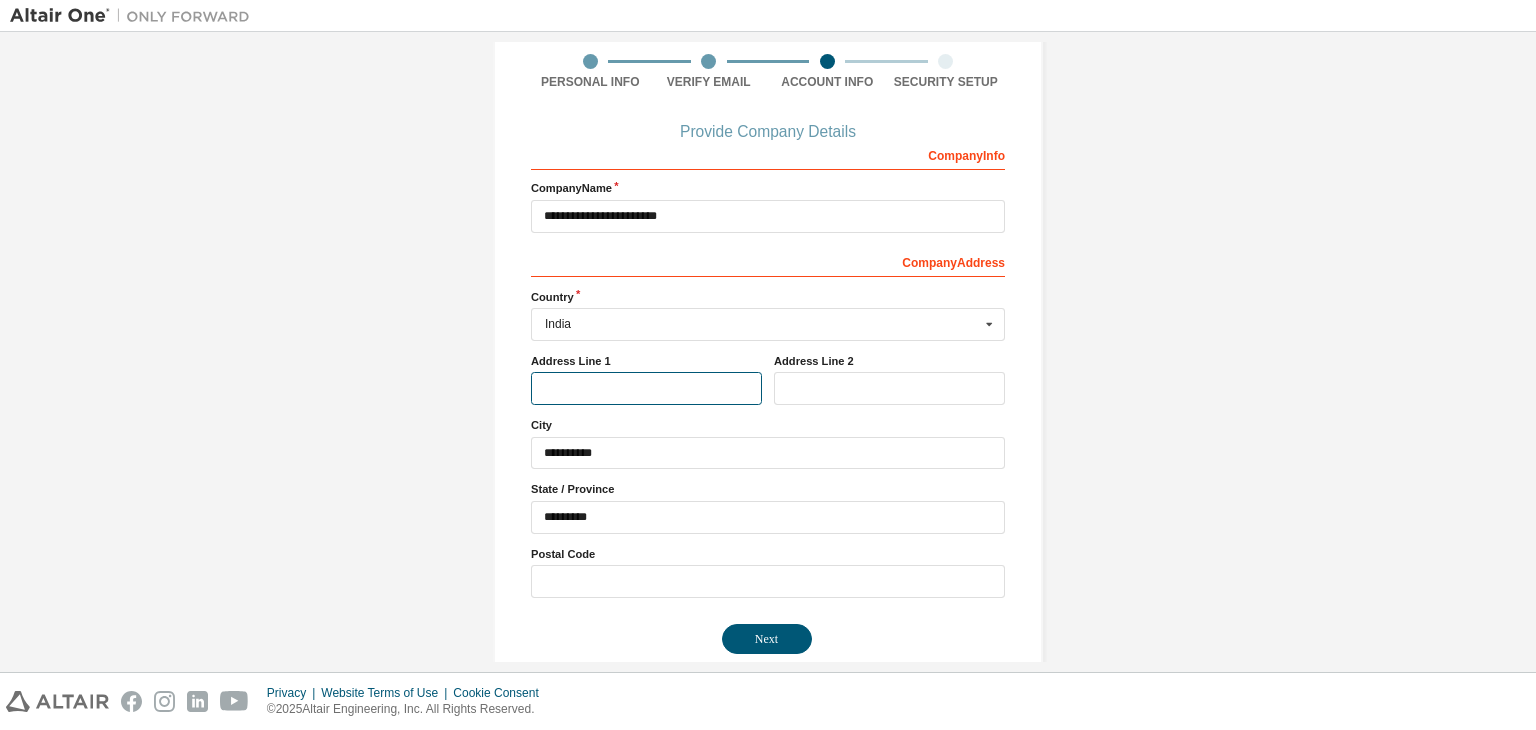 click at bounding box center (646, 388) 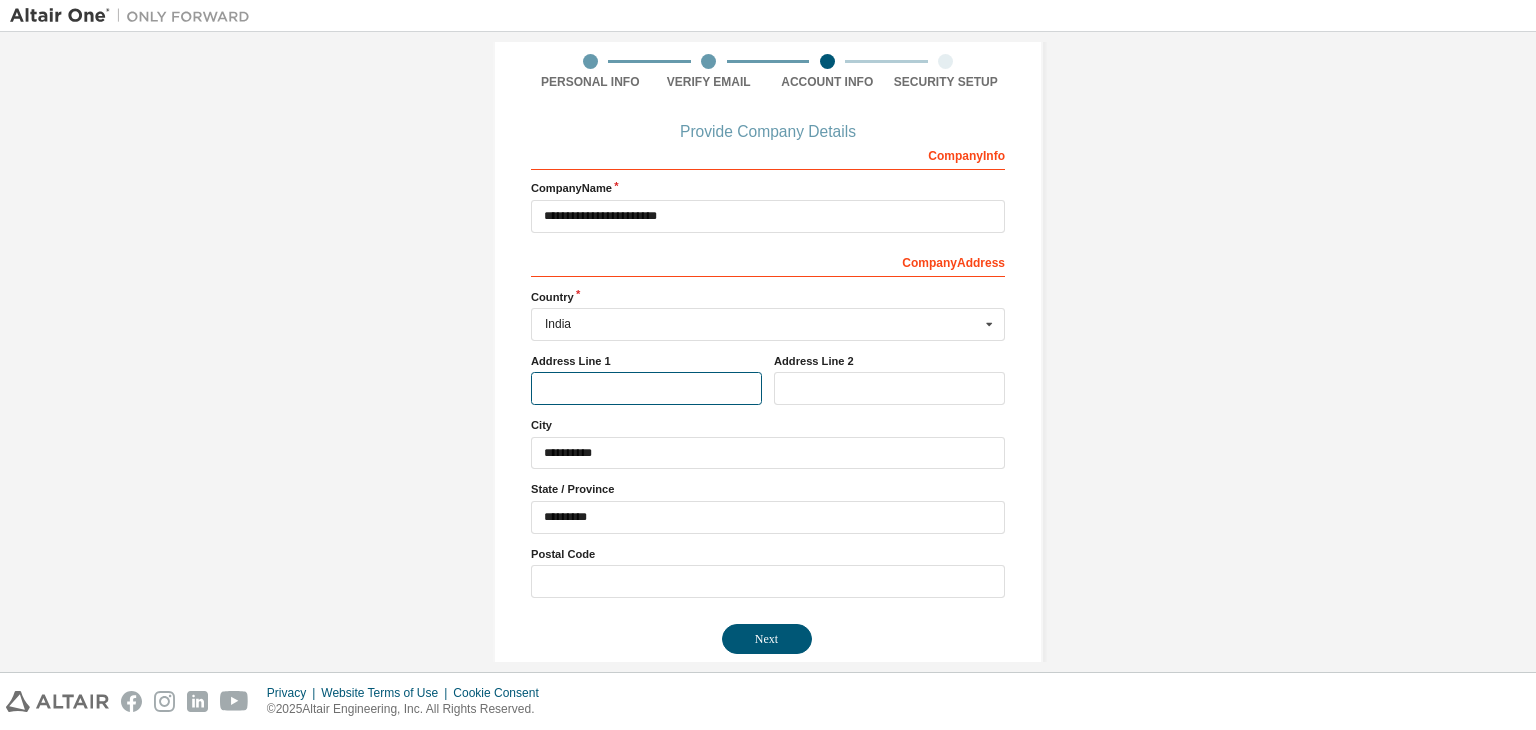 paste on "**********" 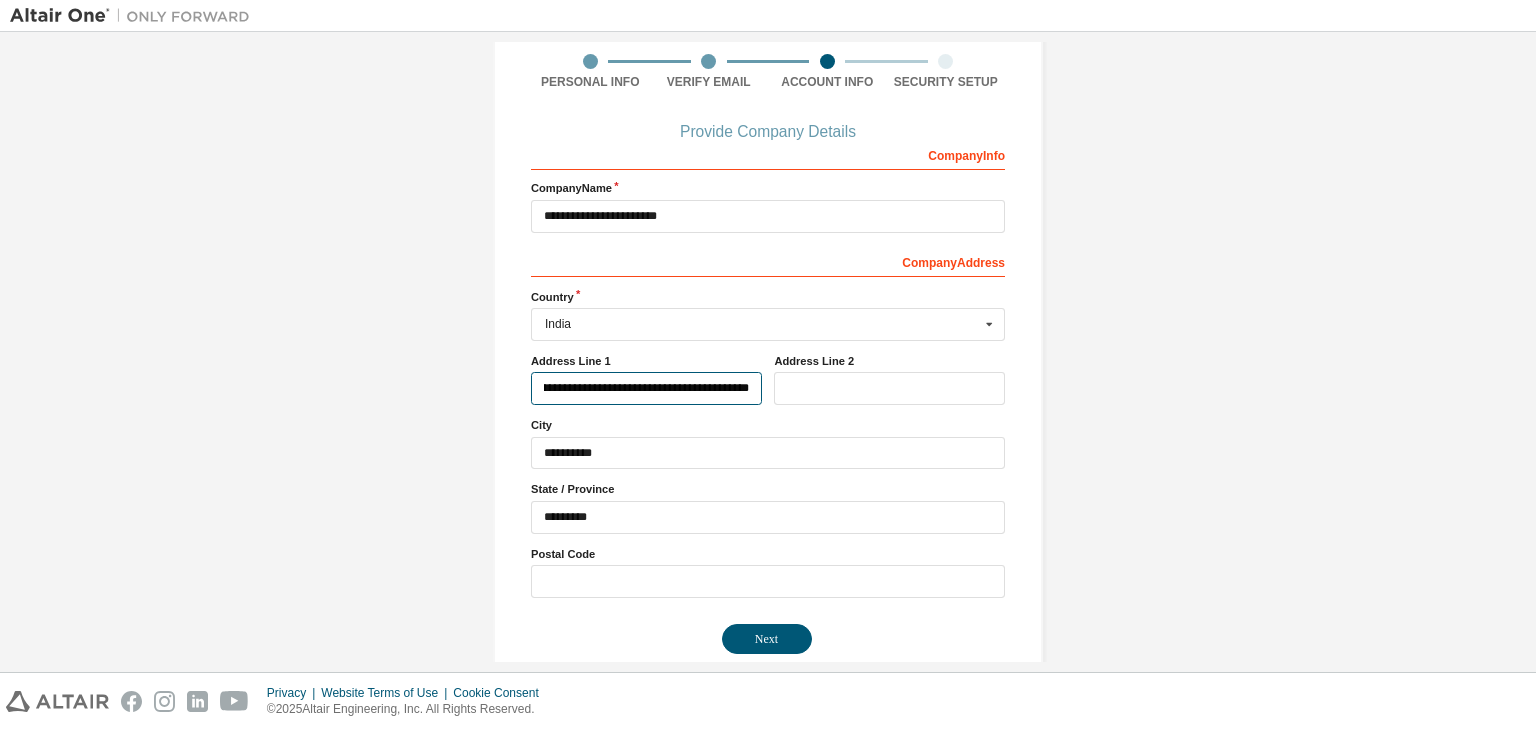 scroll, scrollTop: 0, scrollLeft: 51, axis: horizontal 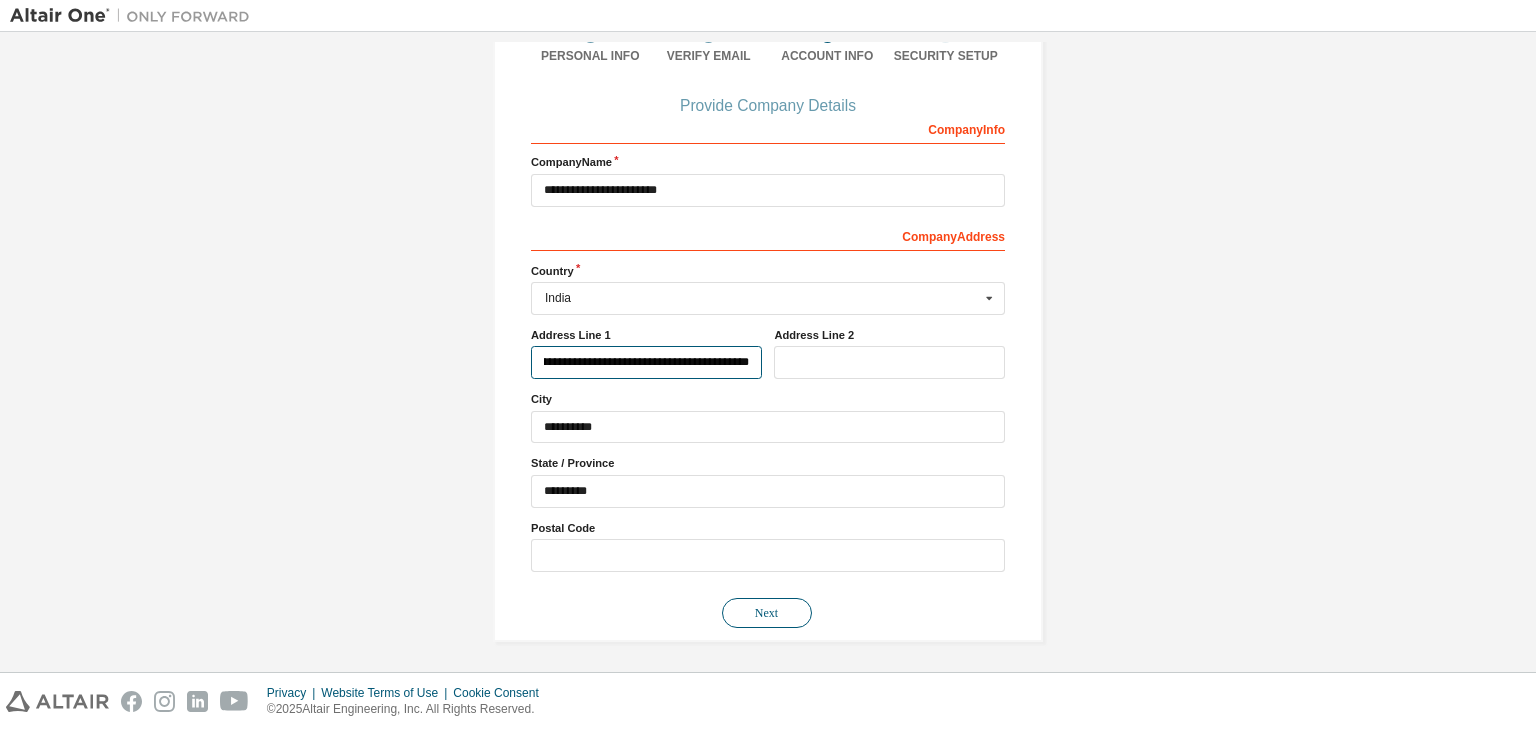 type on "**********" 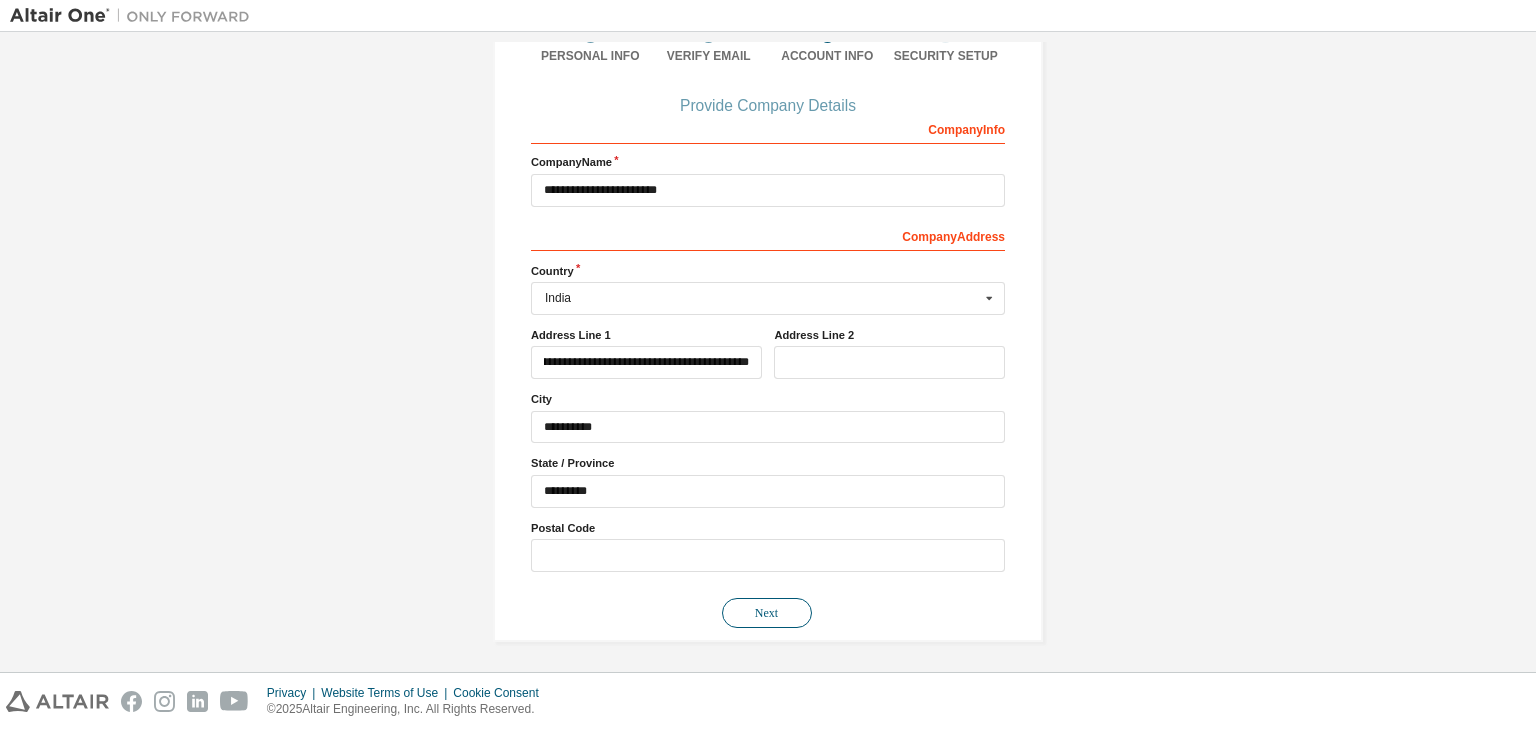 scroll, scrollTop: 0, scrollLeft: 0, axis: both 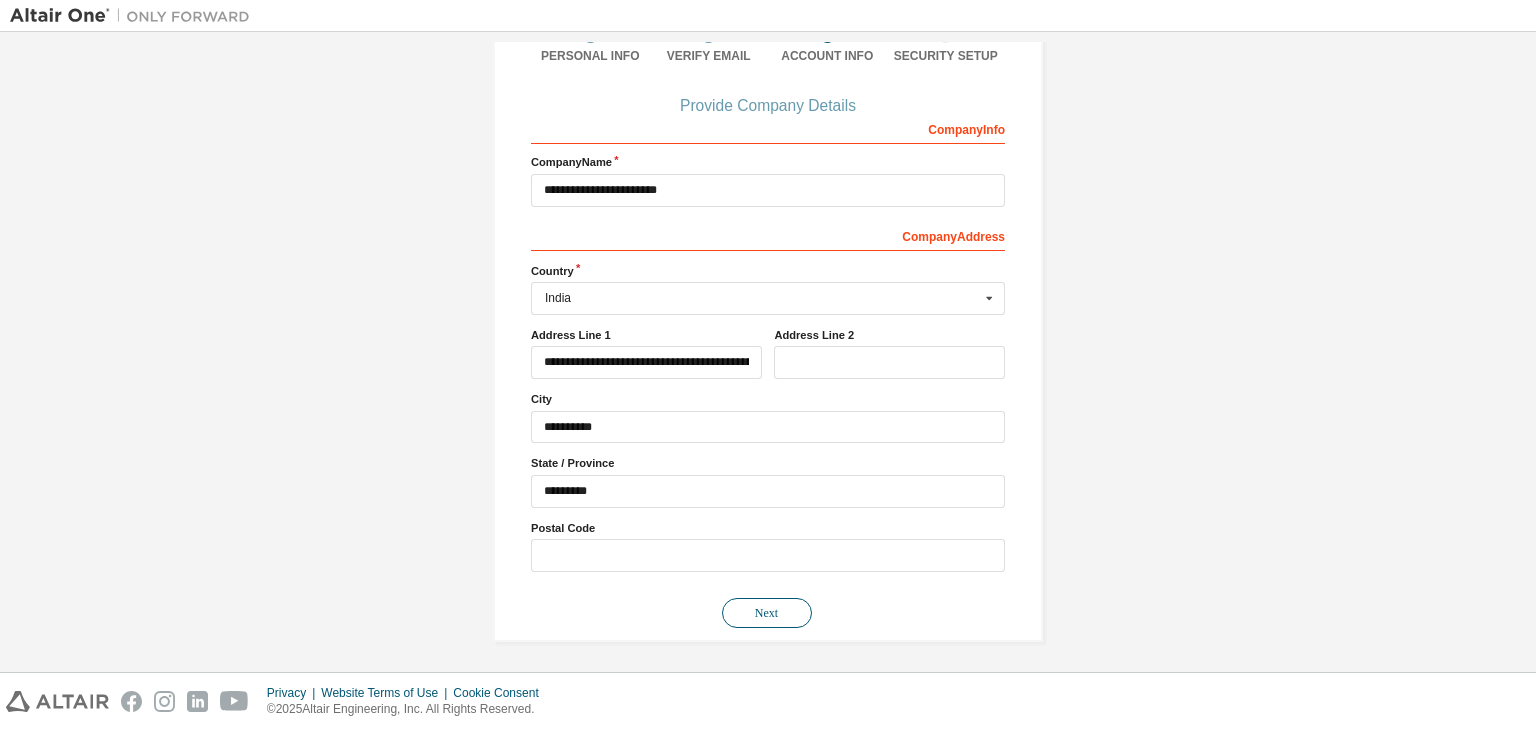 click on "Next" at bounding box center (767, 613) 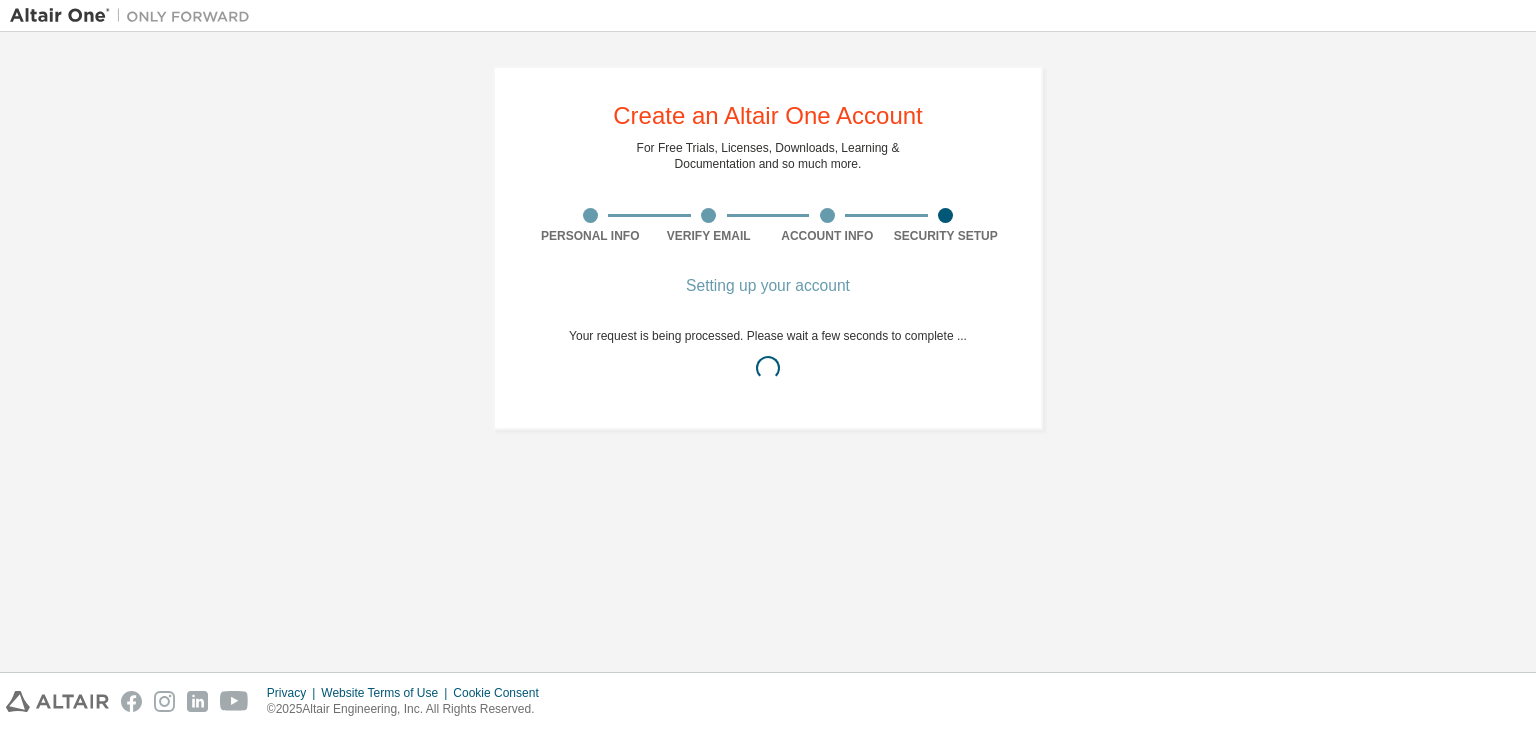 scroll, scrollTop: 0, scrollLeft: 0, axis: both 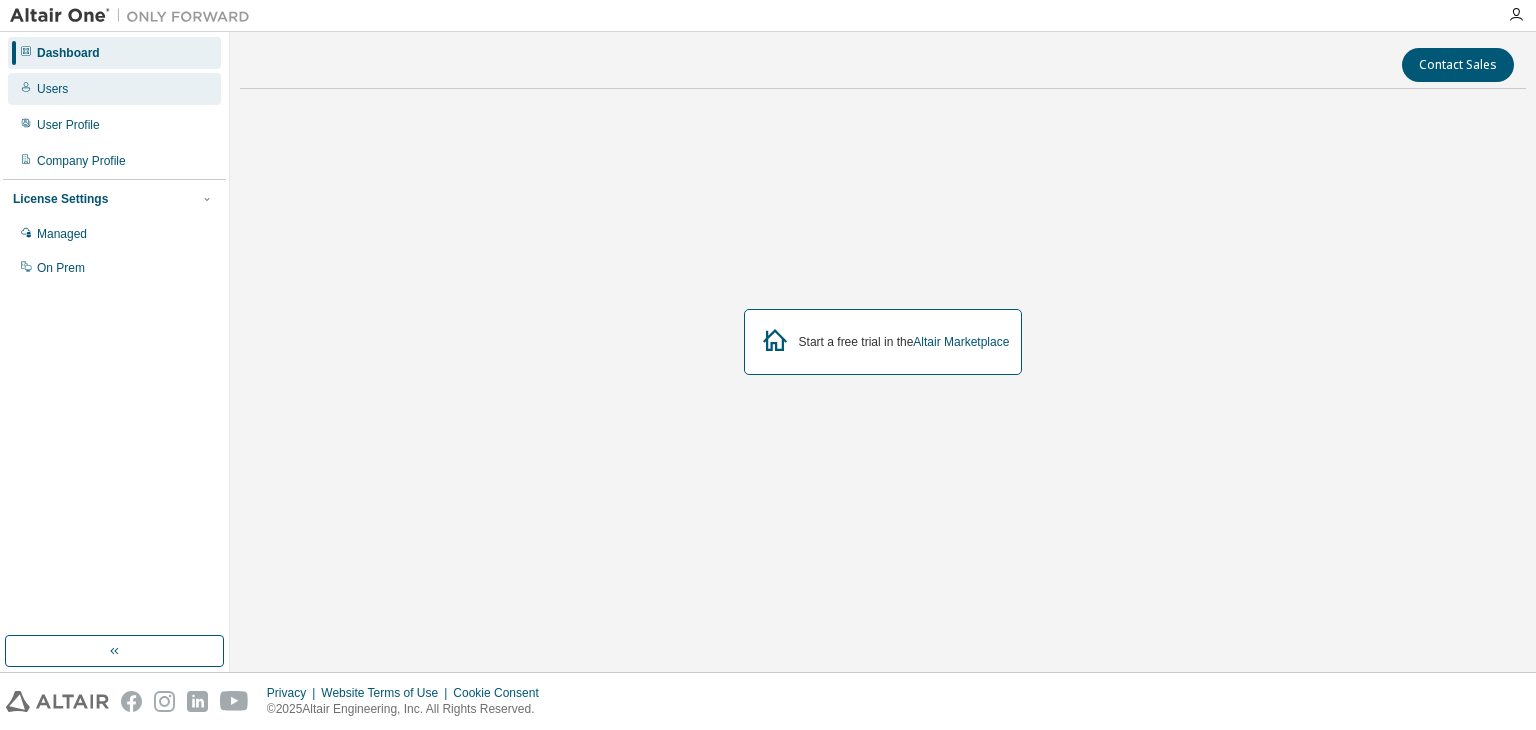 click on "Users" at bounding box center [114, 89] 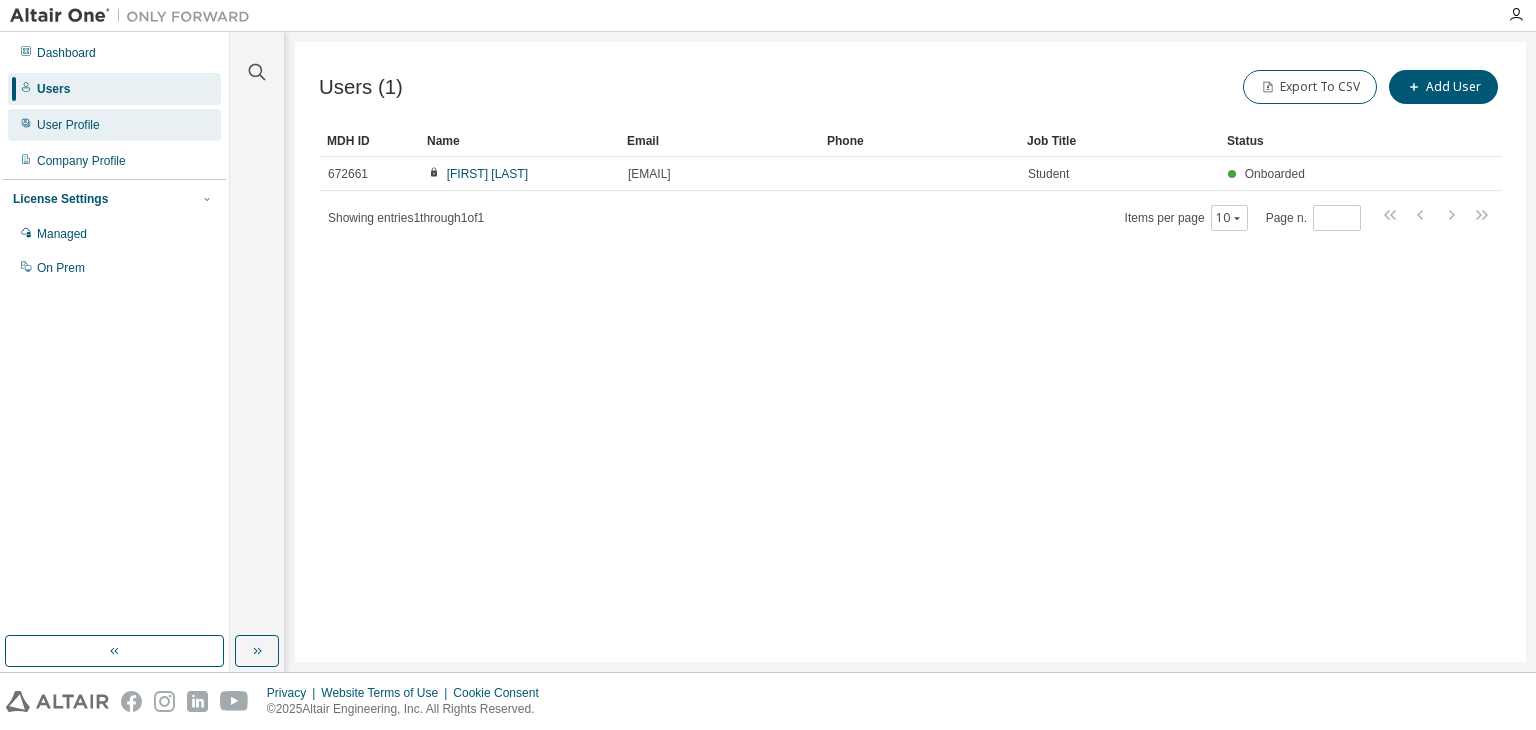 click on "User Profile" at bounding box center [114, 125] 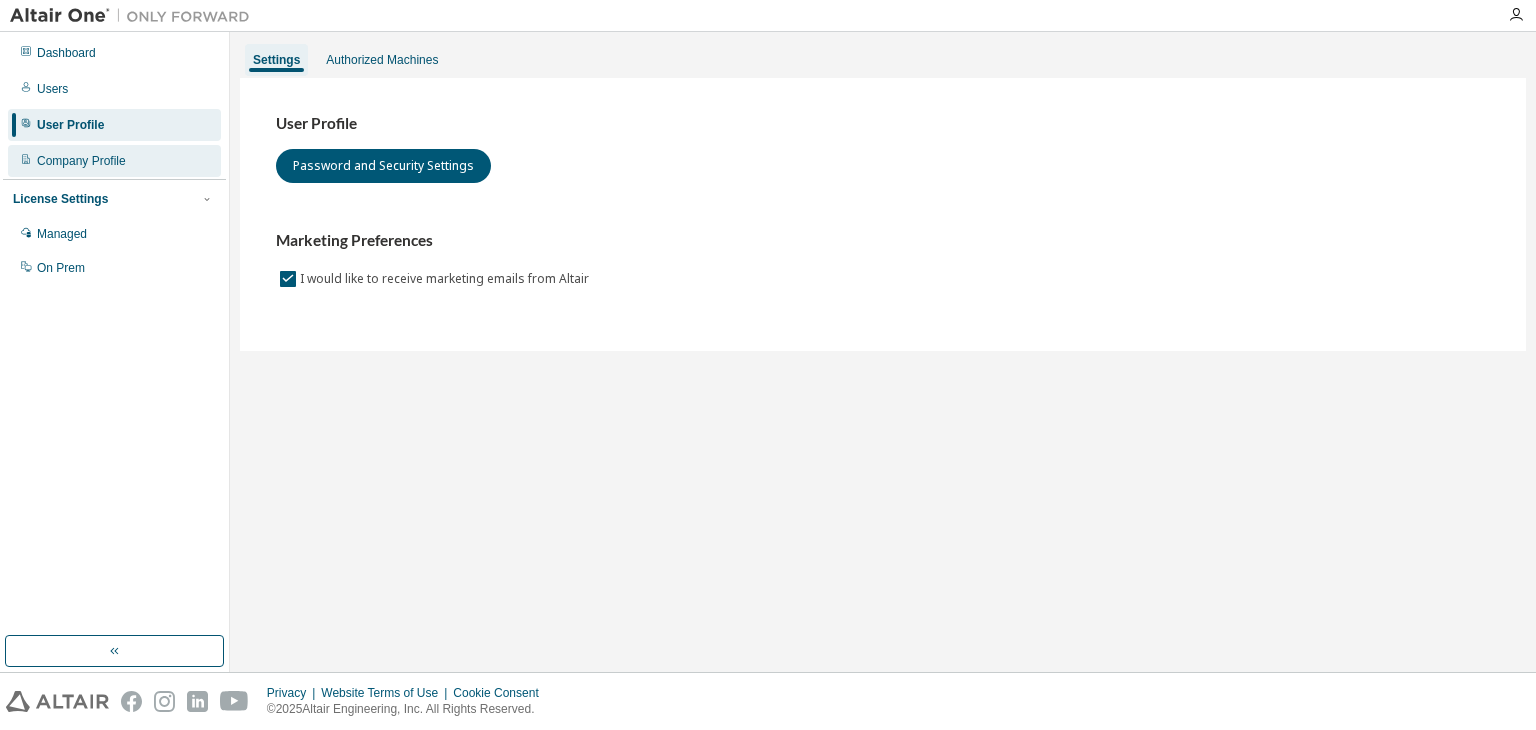 click on "Company Profile" at bounding box center [114, 161] 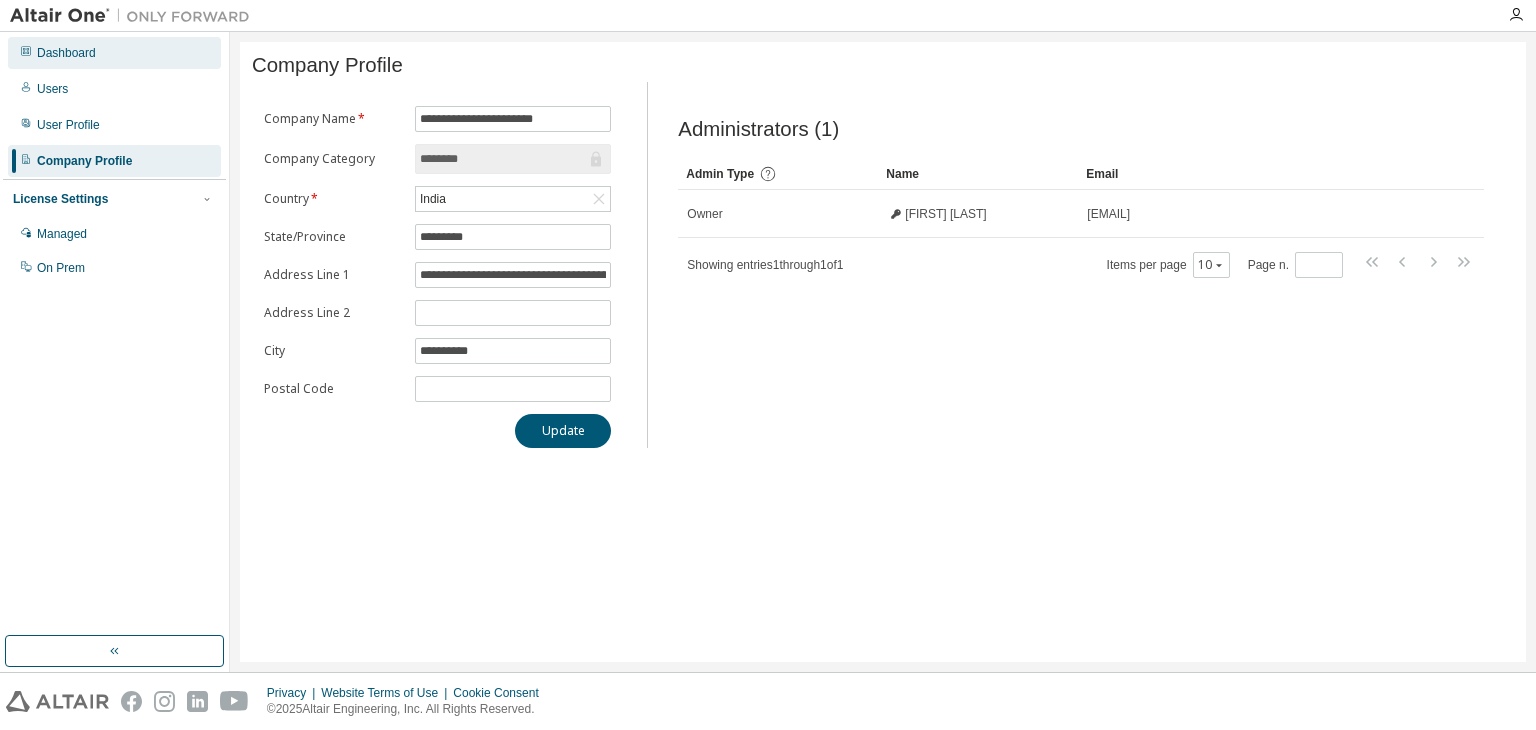 click on "Dashboard" at bounding box center [114, 53] 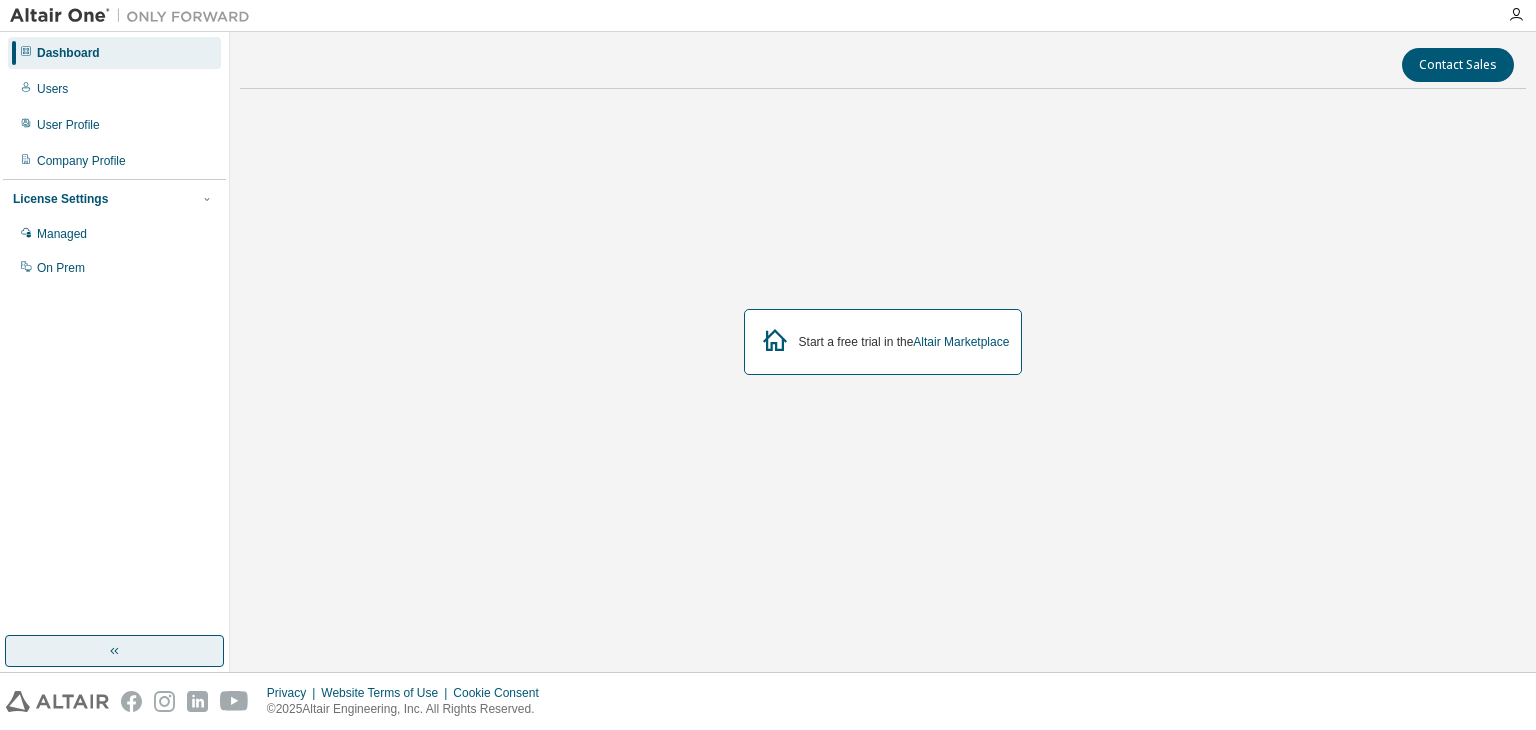 click at bounding box center (114, 651) 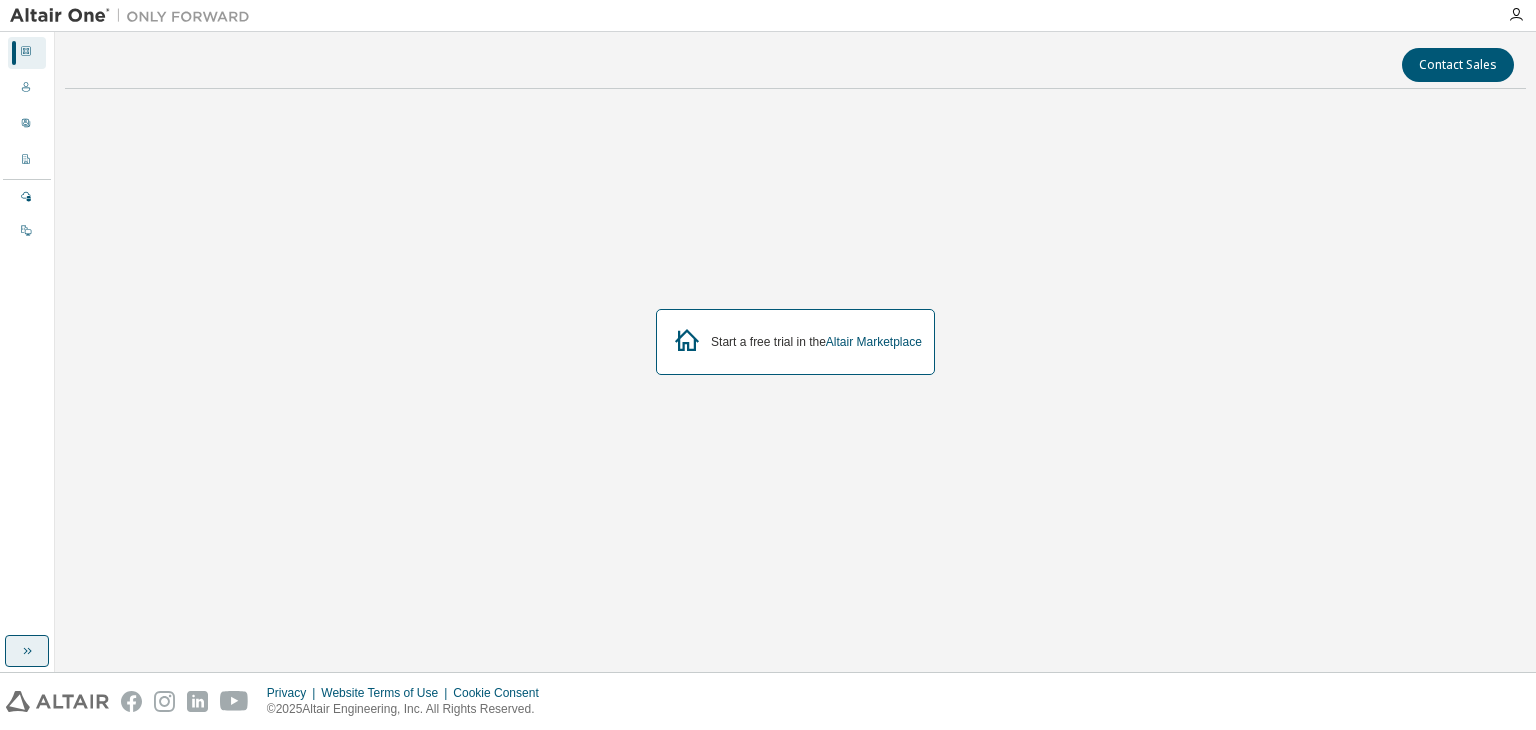 click at bounding box center (27, 651) 